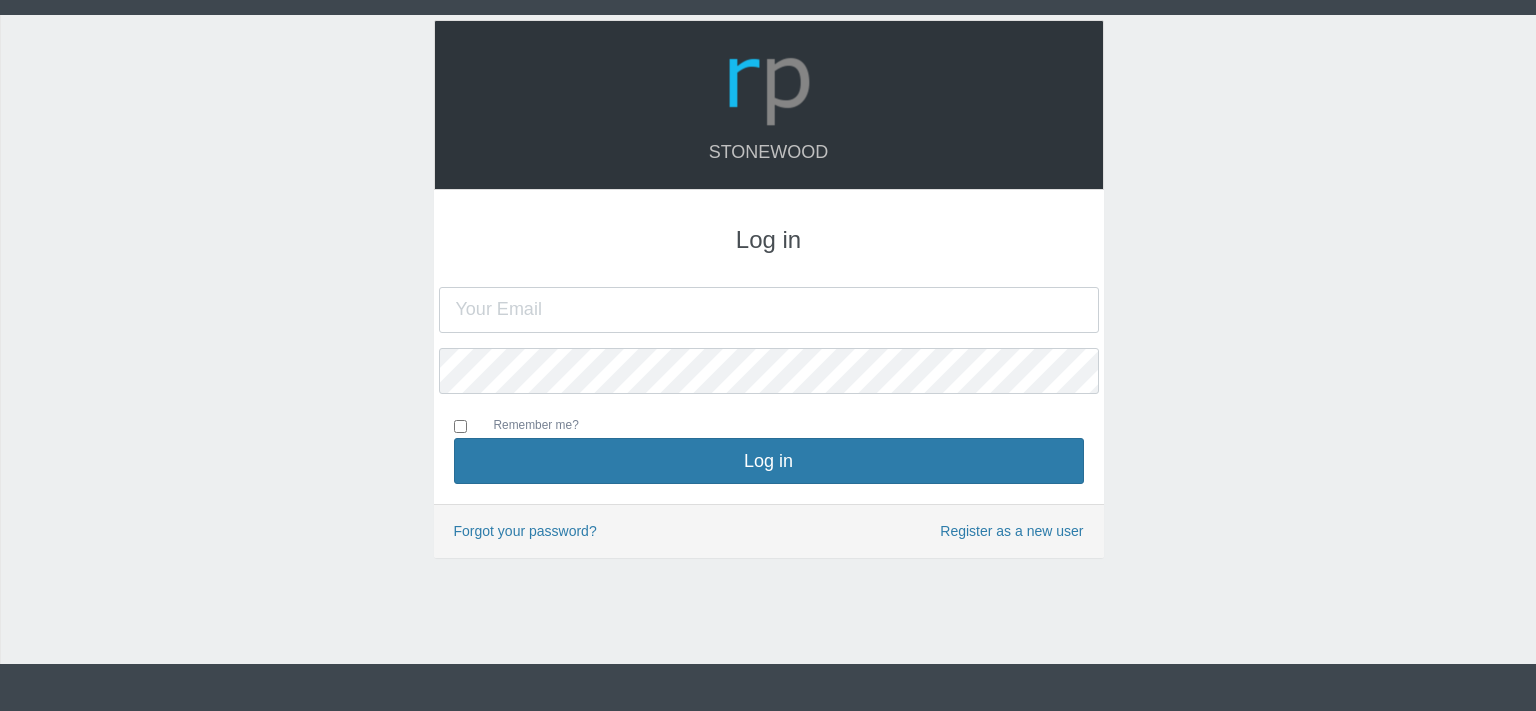 scroll, scrollTop: 0, scrollLeft: 0, axis: both 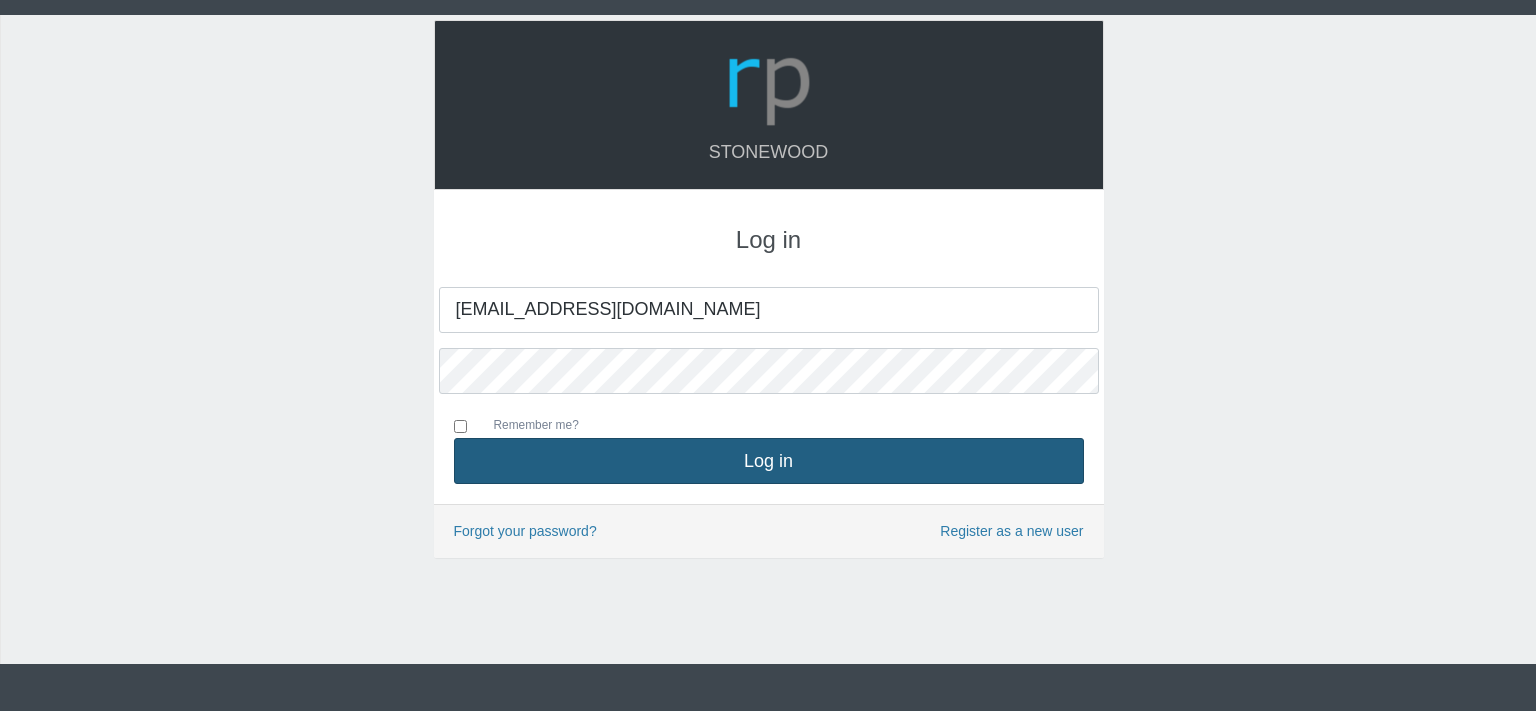 type on "[EMAIL_ADDRESS][DOMAIN_NAME]" 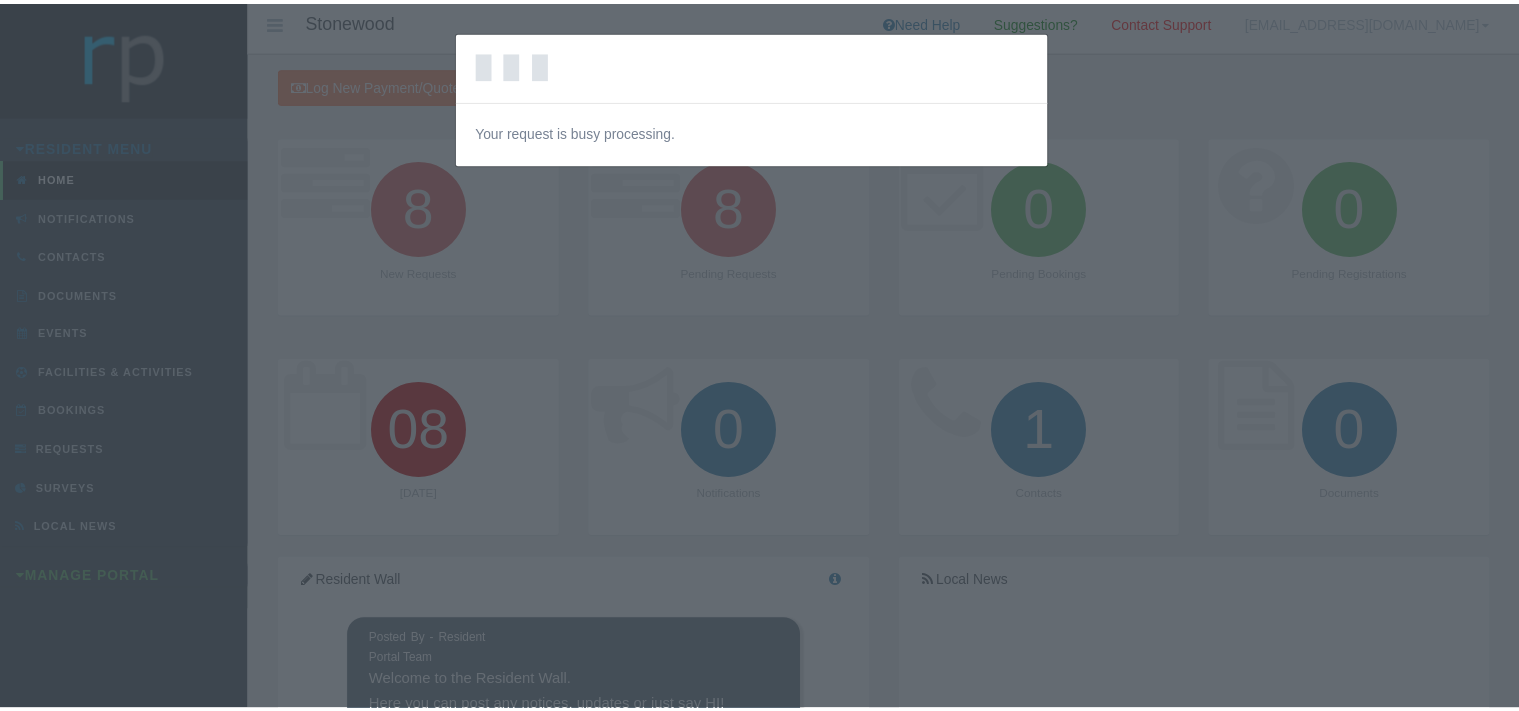 scroll, scrollTop: 0, scrollLeft: 0, axis: both 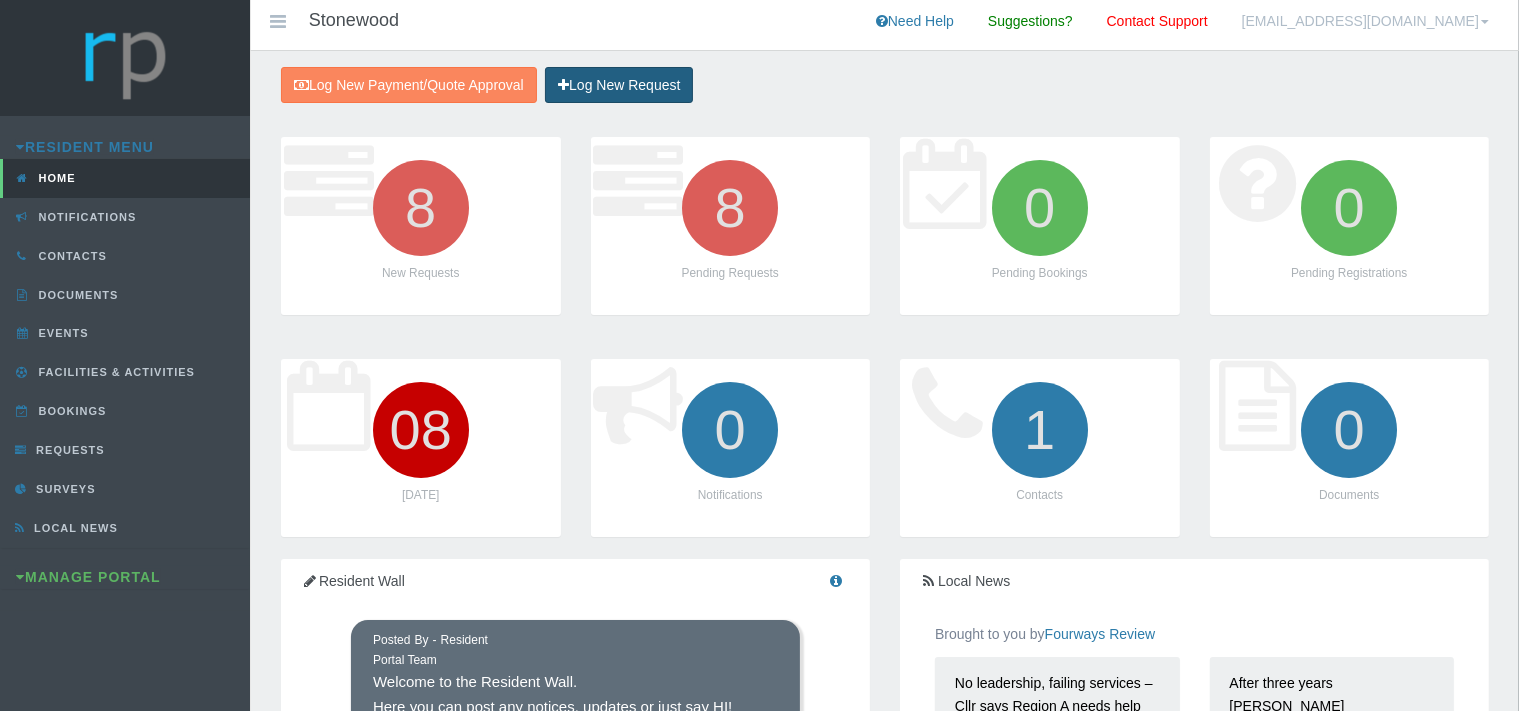 click on "Log New Request" at bounding box center (619, 85) 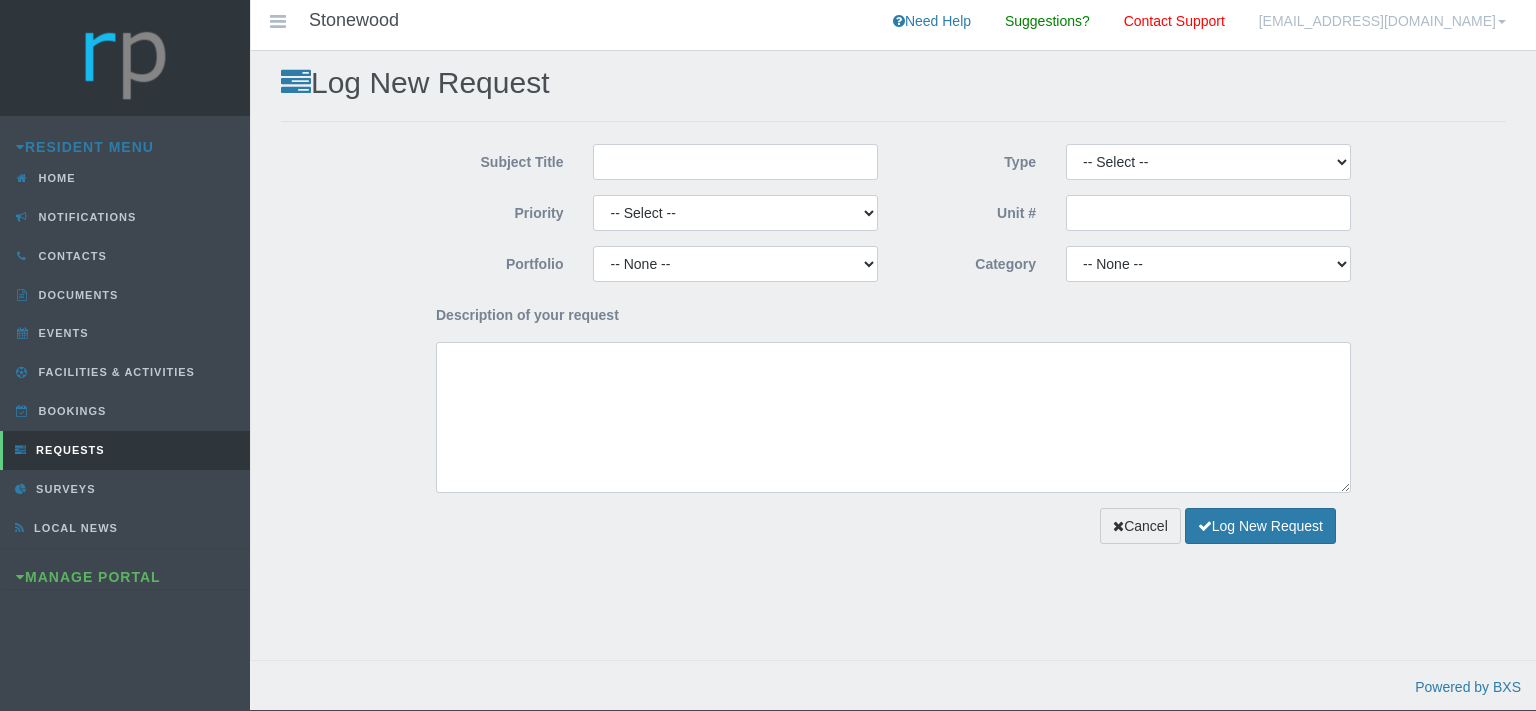 scroll, scrollTop: 0, scrollLeft: 0, axis: both 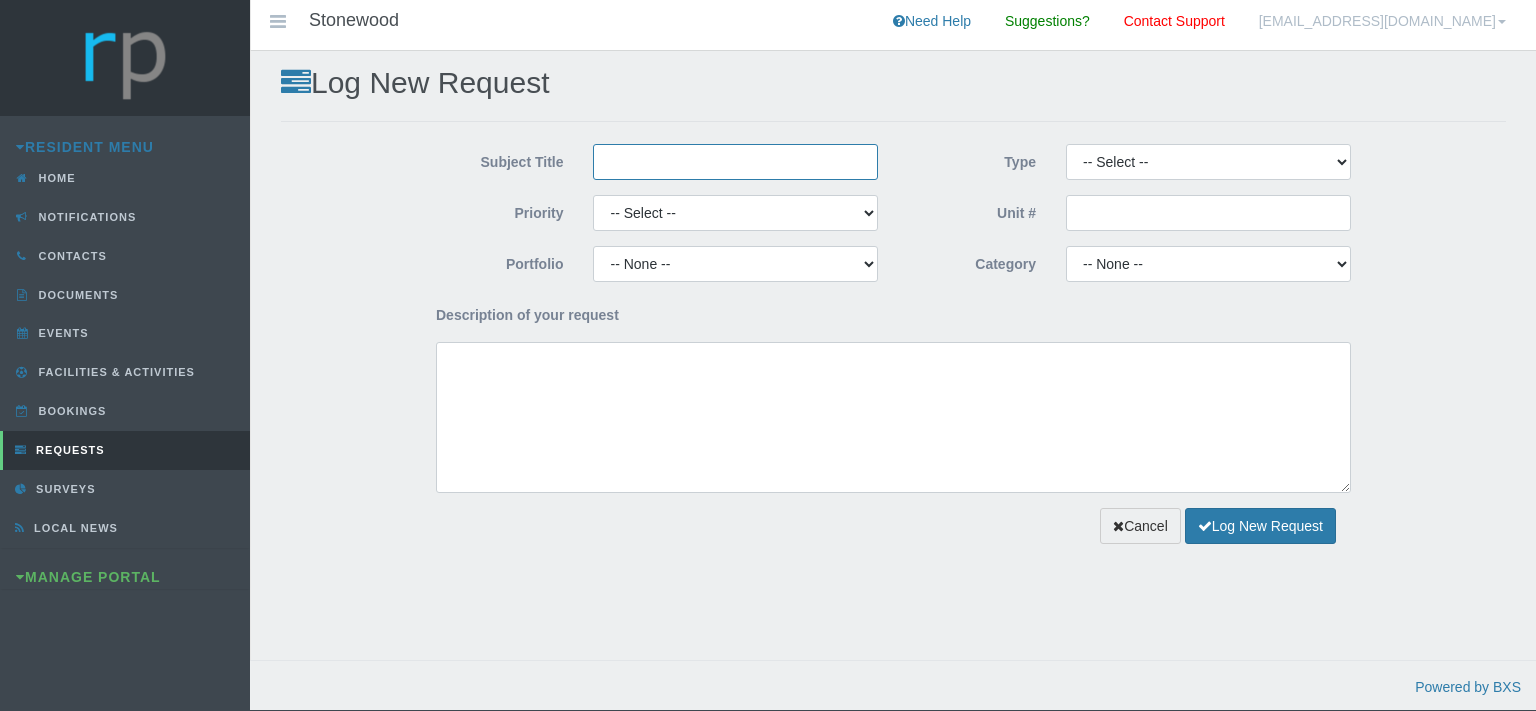 click on "Subject Title" at bounding box center (735, 162) 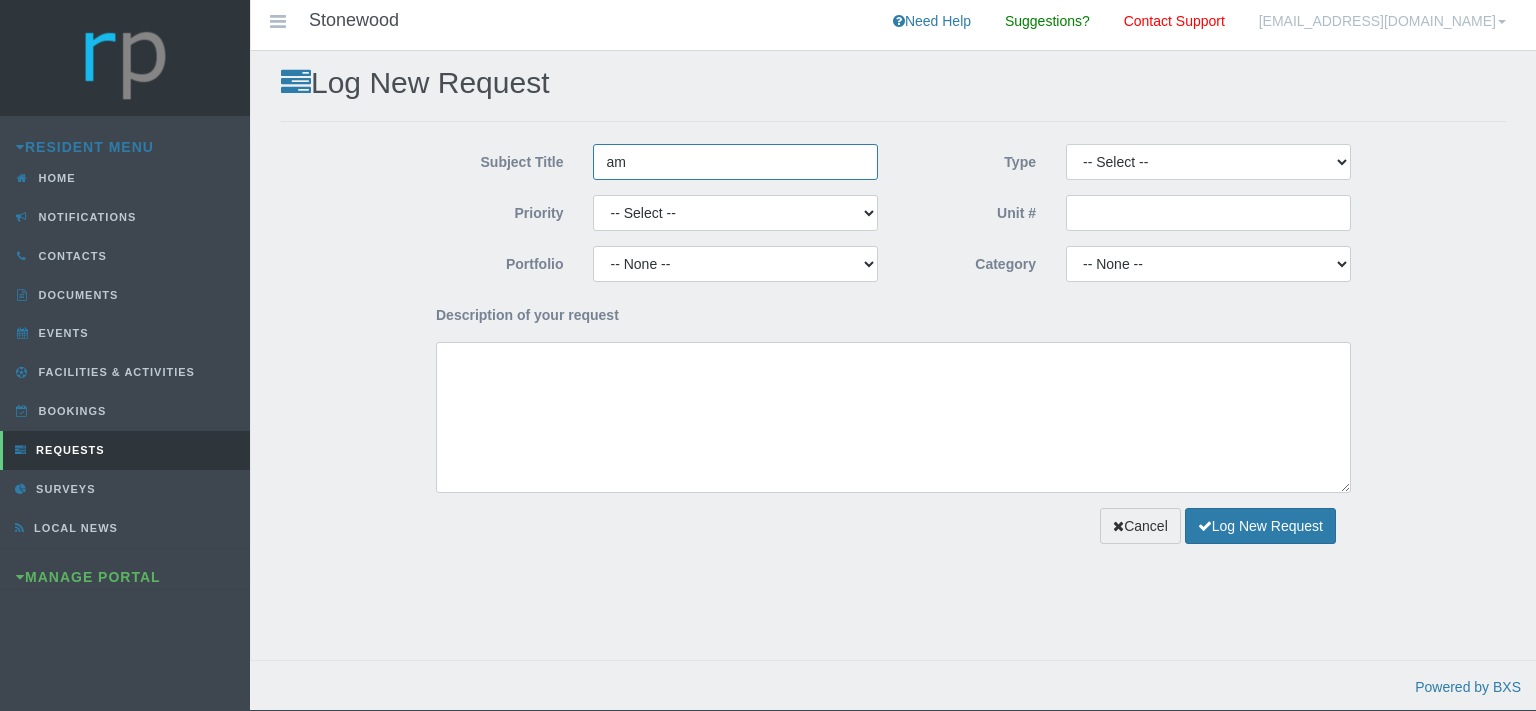 type on "a" 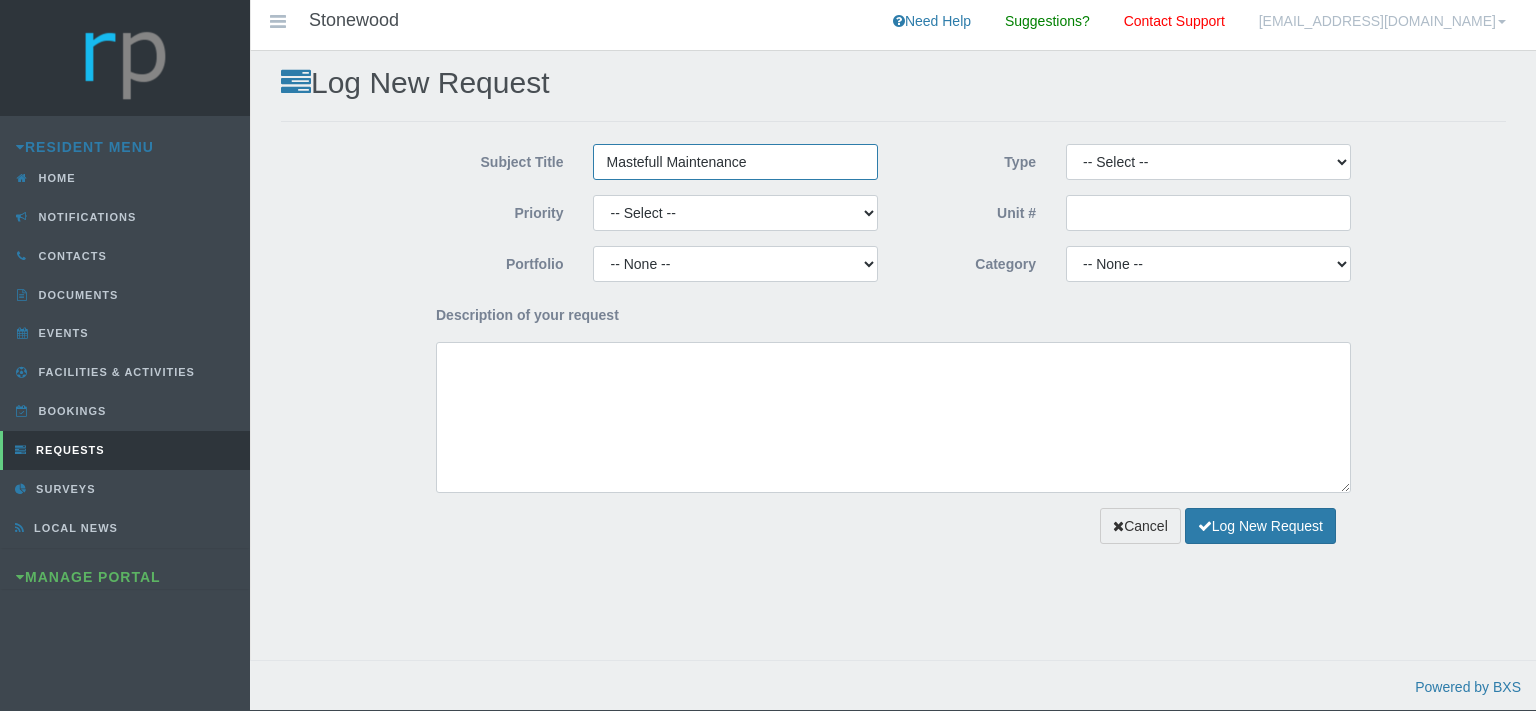 type on "Mastefull Maintenance" 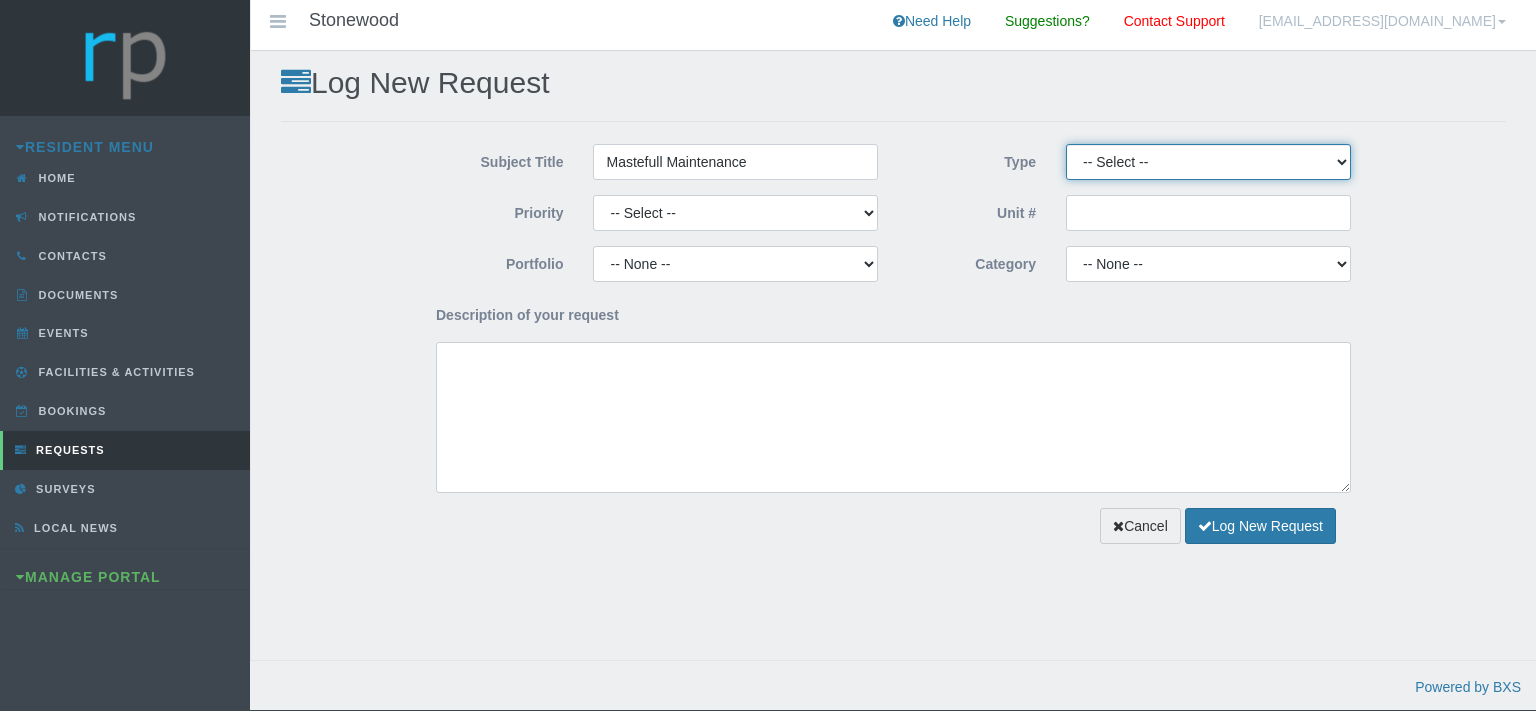 click on "-- Select --
Complaint
Compliment
Enquiry
Request for maintenance
Other (not listed)
Payment Approval
Quote Approval
Suggestion" at bounding box center [1208, 162] 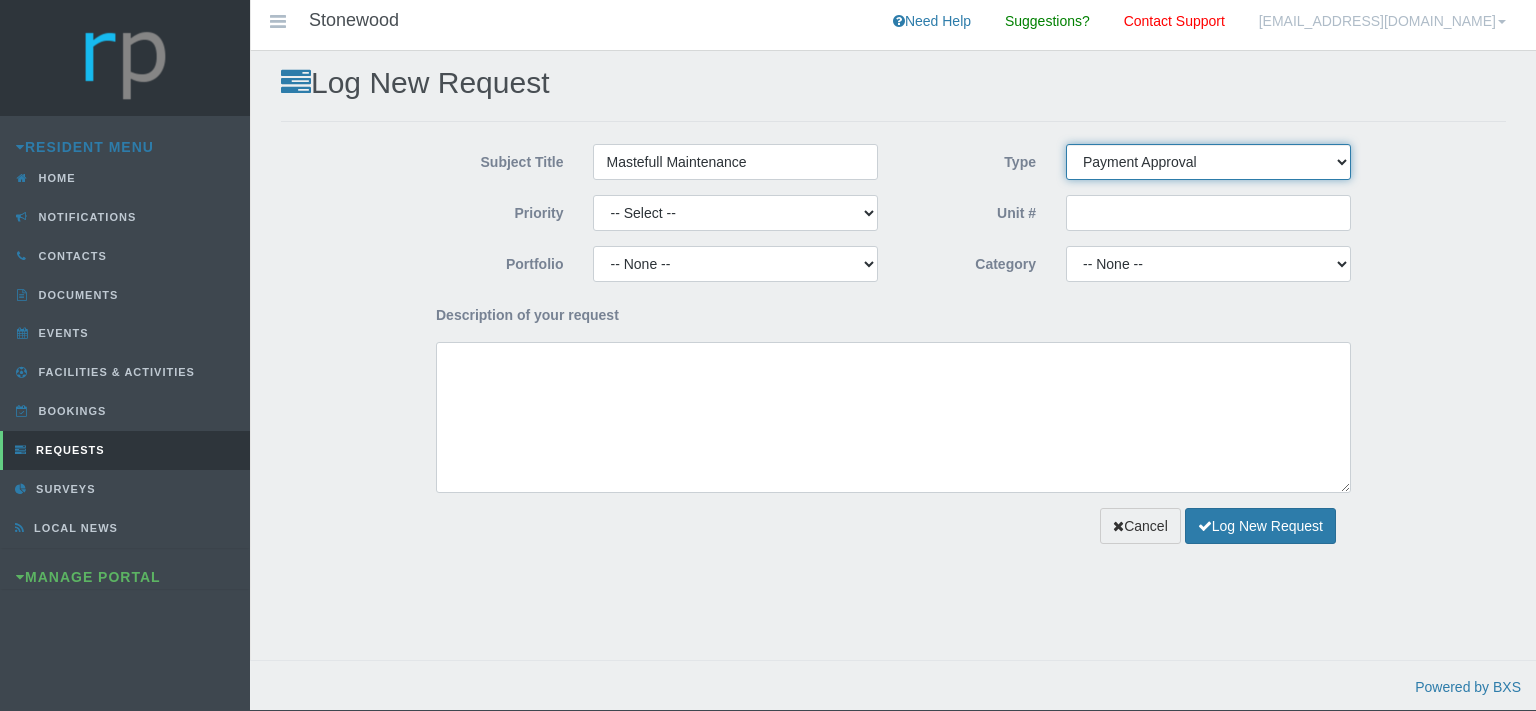 click on "Payment Approval" at bounding box center [0, 0] 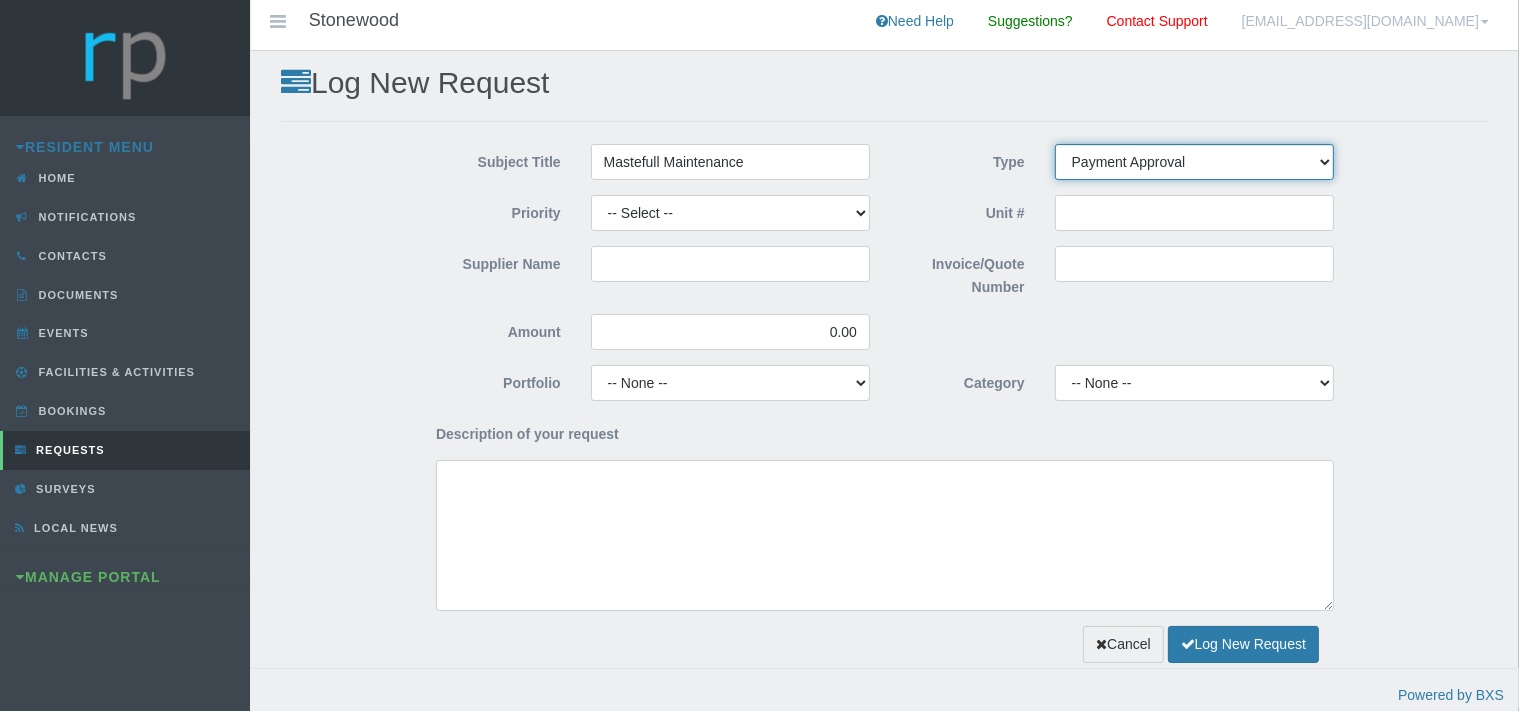 click on "-- Select --
Complaint
Compliment
Enquiry
Request for maintenance
Other (not listed)
Payment Approval
Quote Approval
Suggestion" at bounding box center [1194, 162] 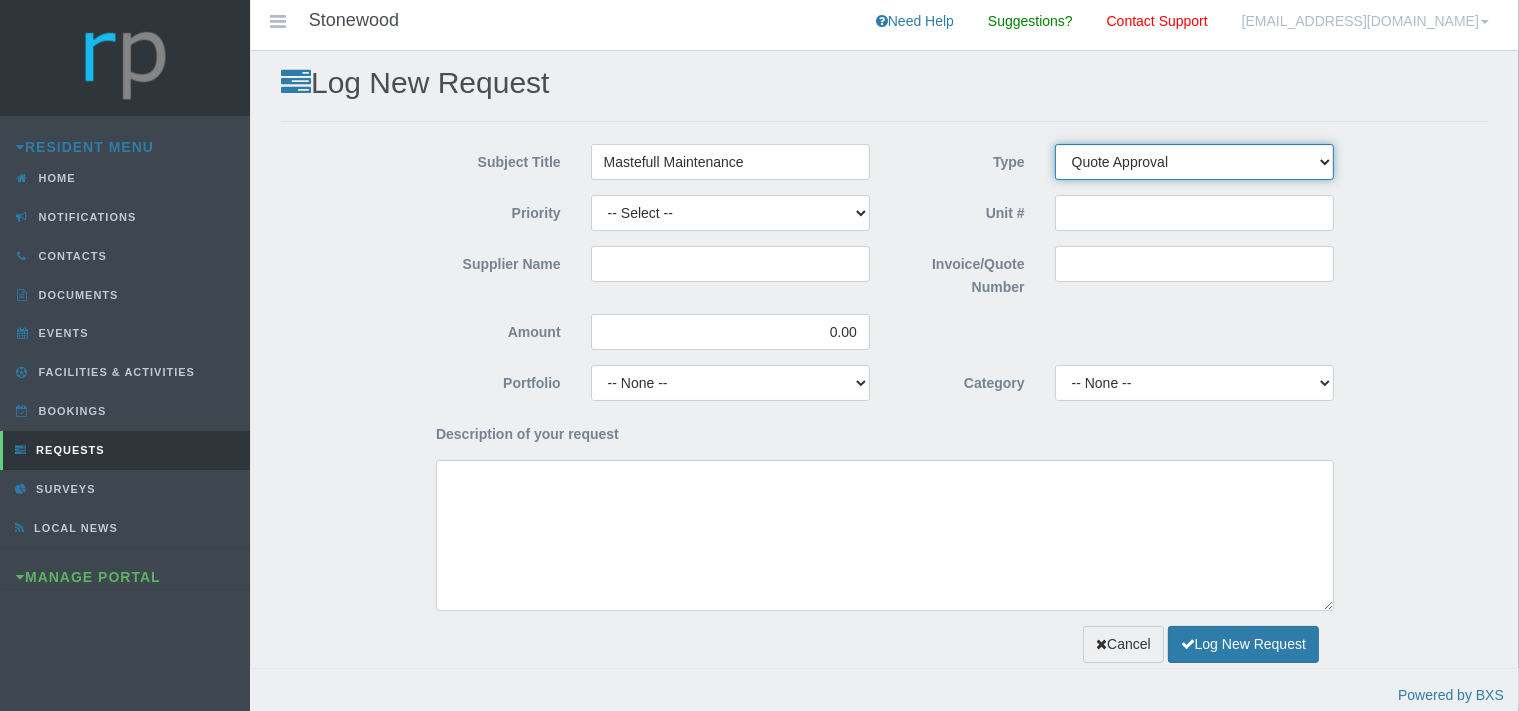 click on "Quote Approval" at bounding box center [0, 0] 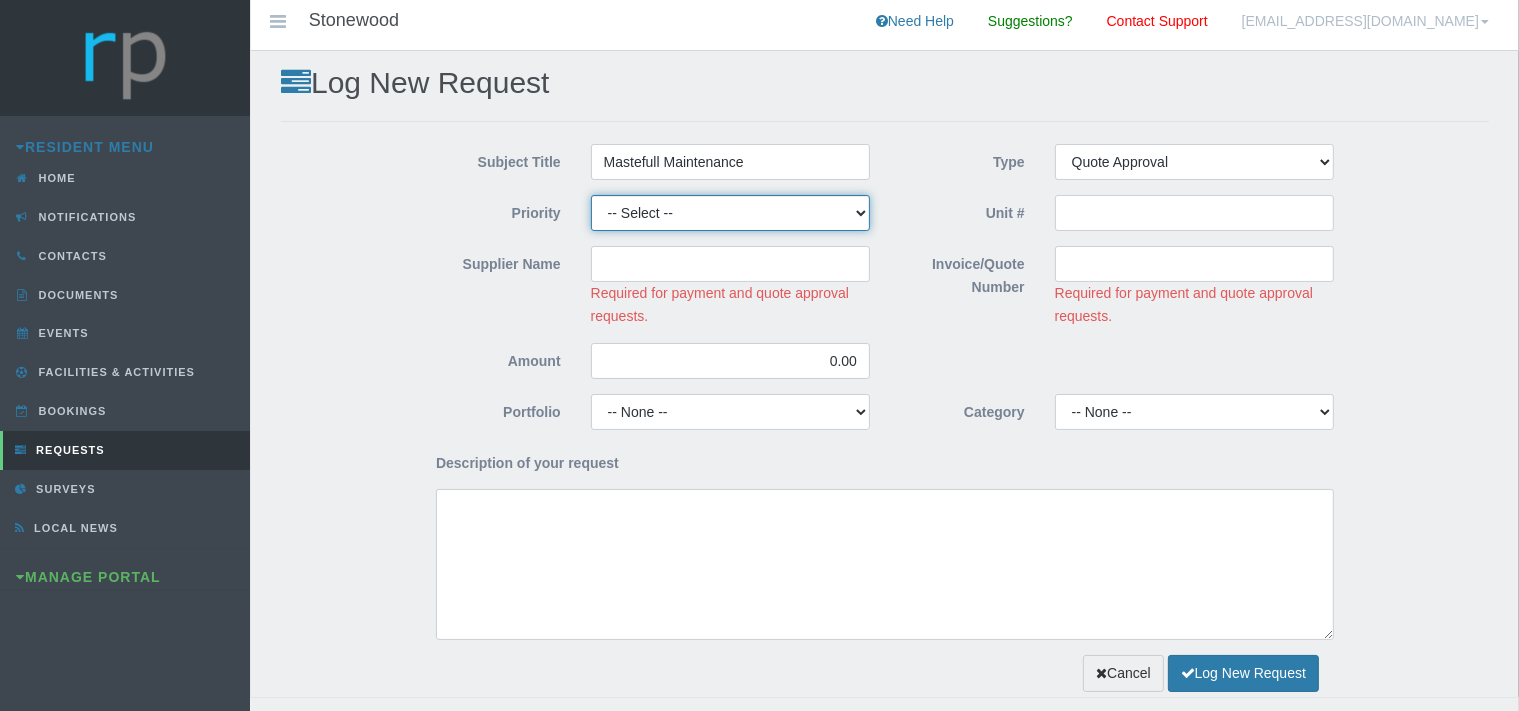 click on "-- Select --
High
Low
Normal" at bounding box center (730, 213) 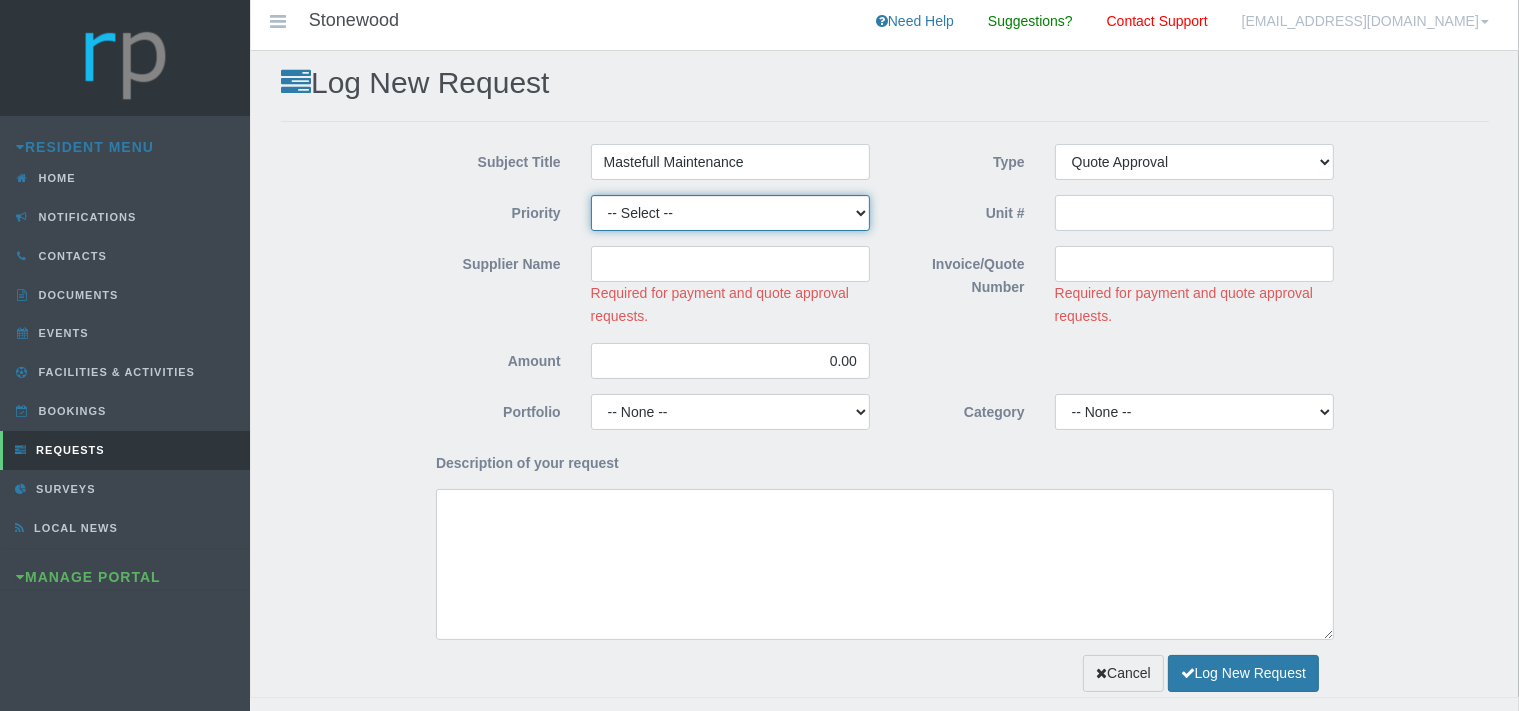 select on "MEDIUM" 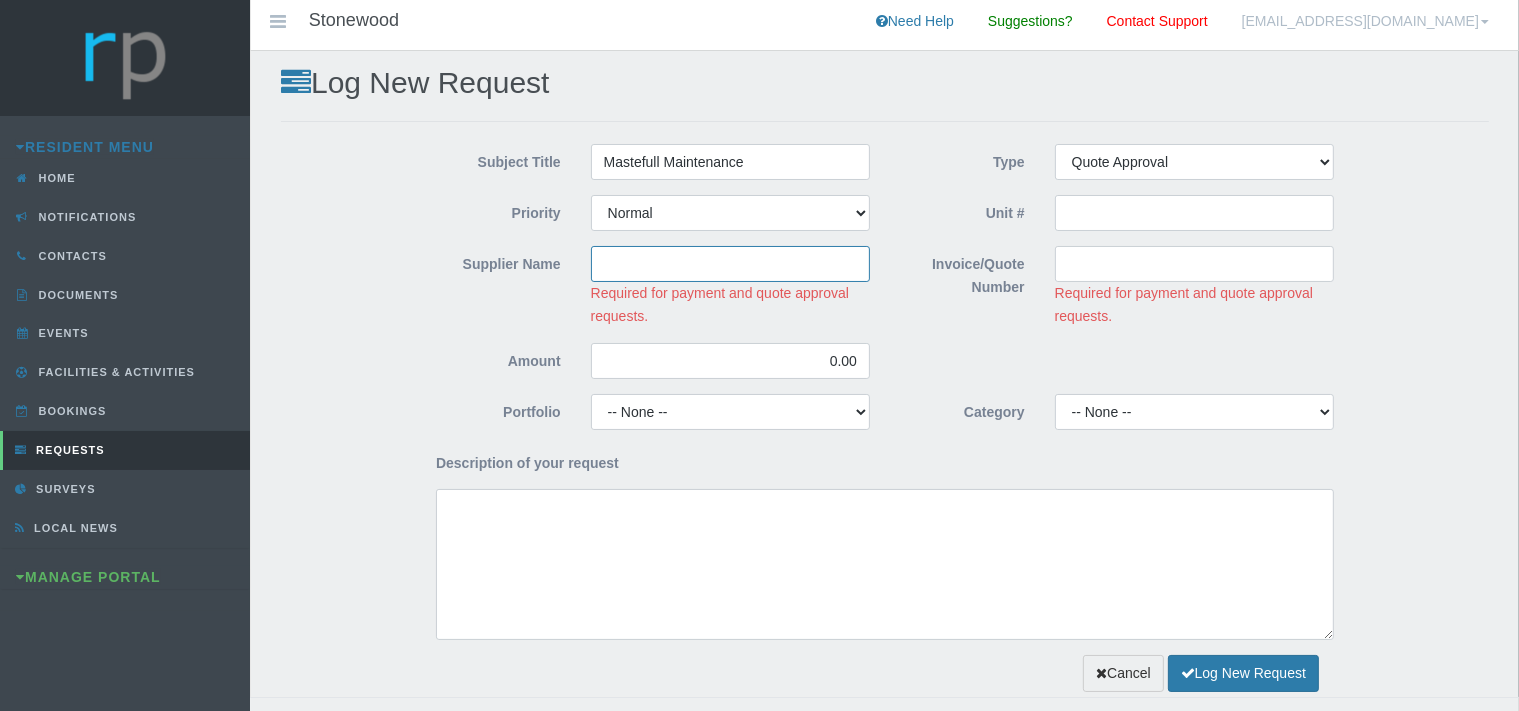 click on "Supplier Name" at bounding box center (730, 264) 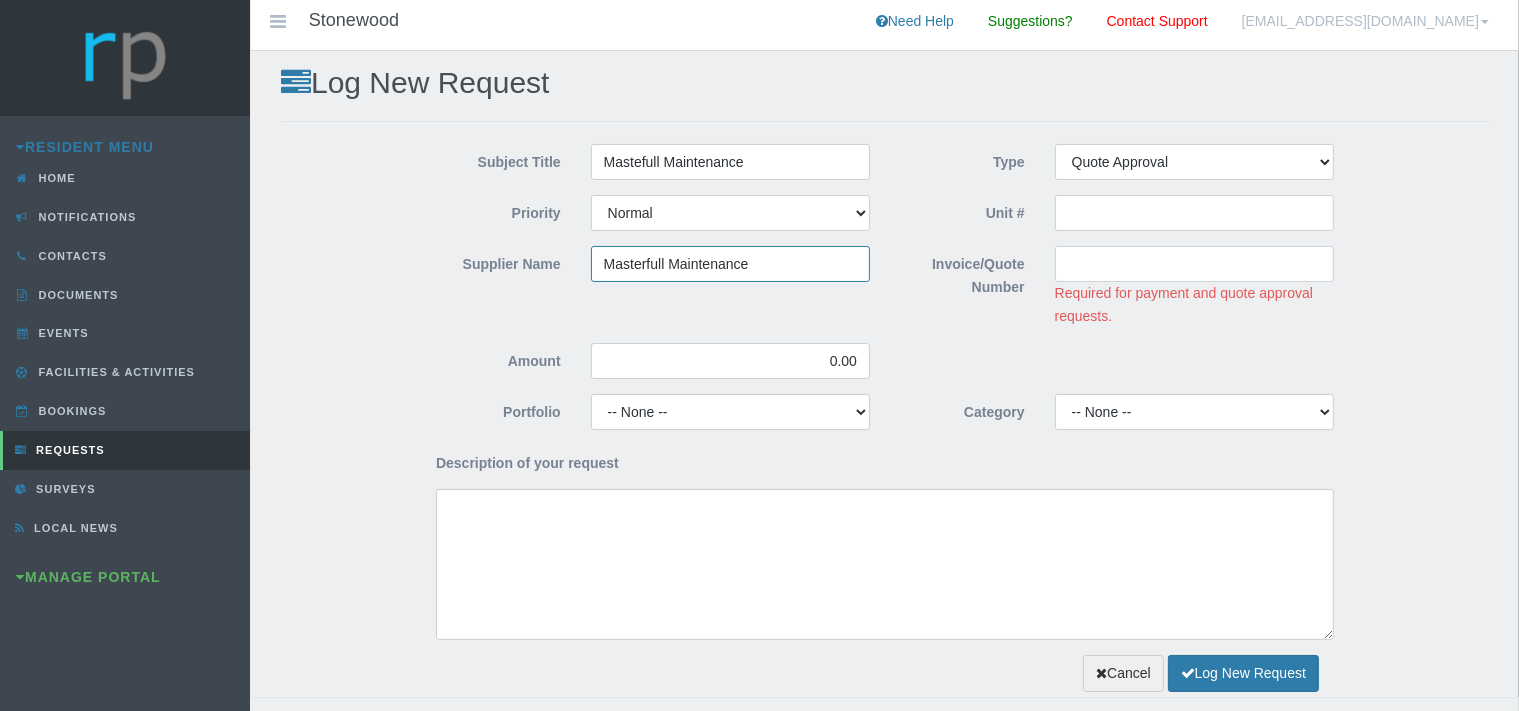 type on "Masterfull Maintenance" 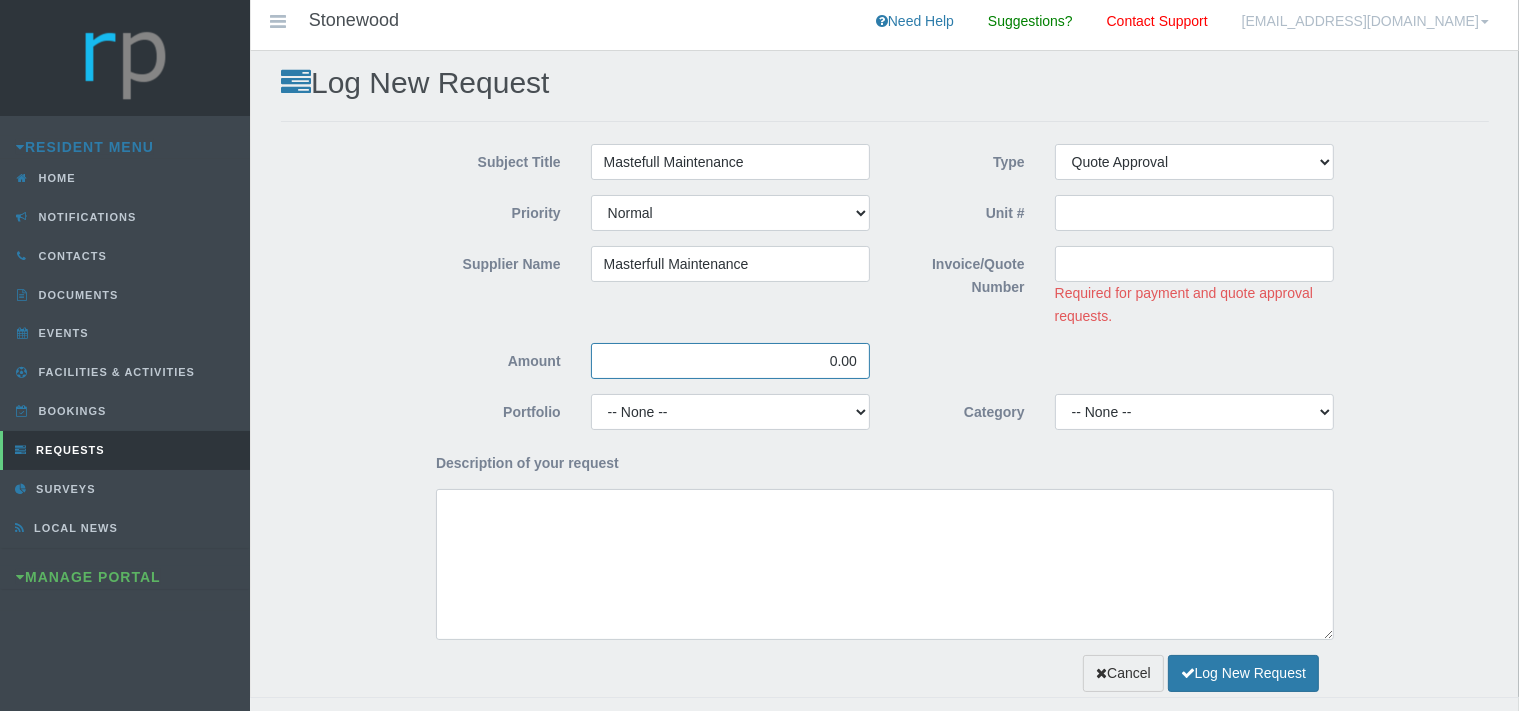 drag, startPoint x: 863, startPoint y: 367, endPoint x: 803, endPoint y: 359, distance: 60.530983 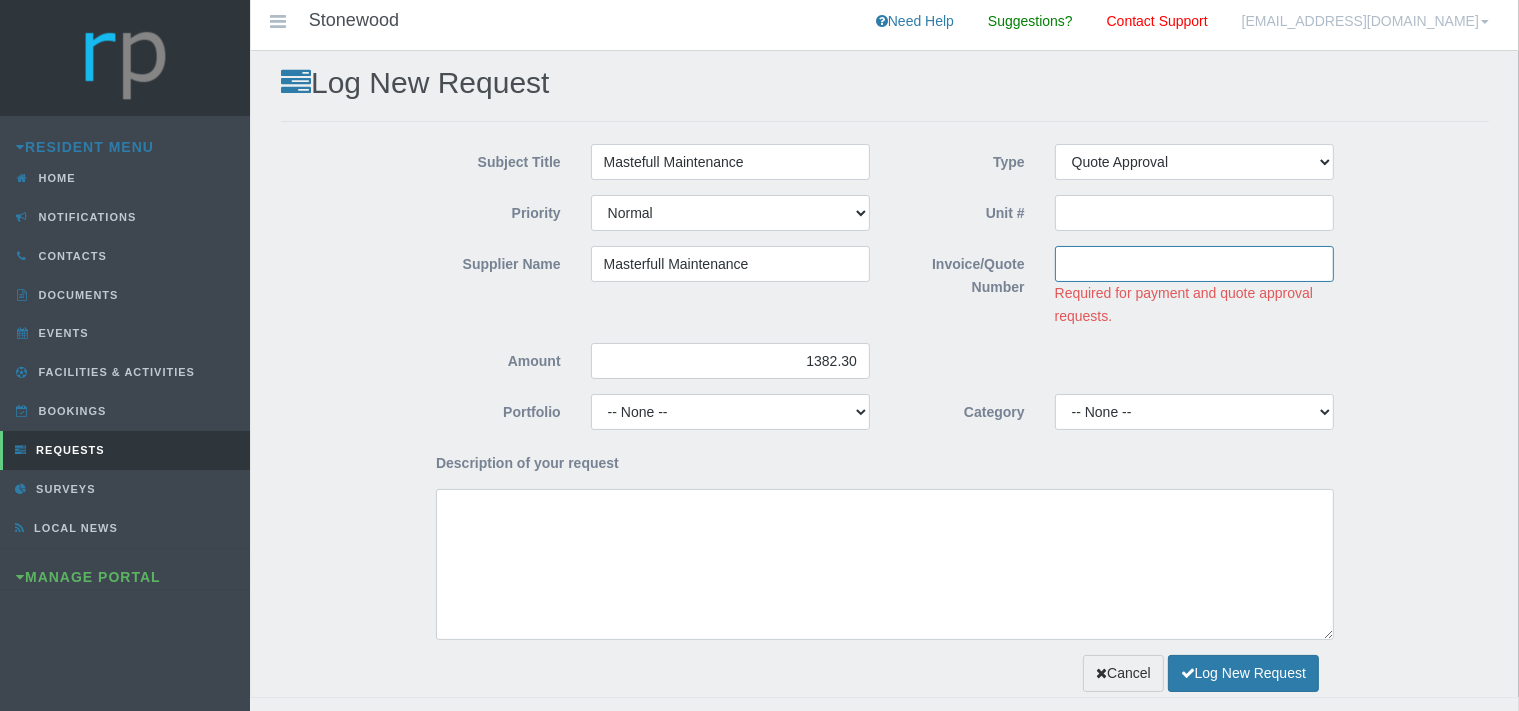 type on "1,382.30" 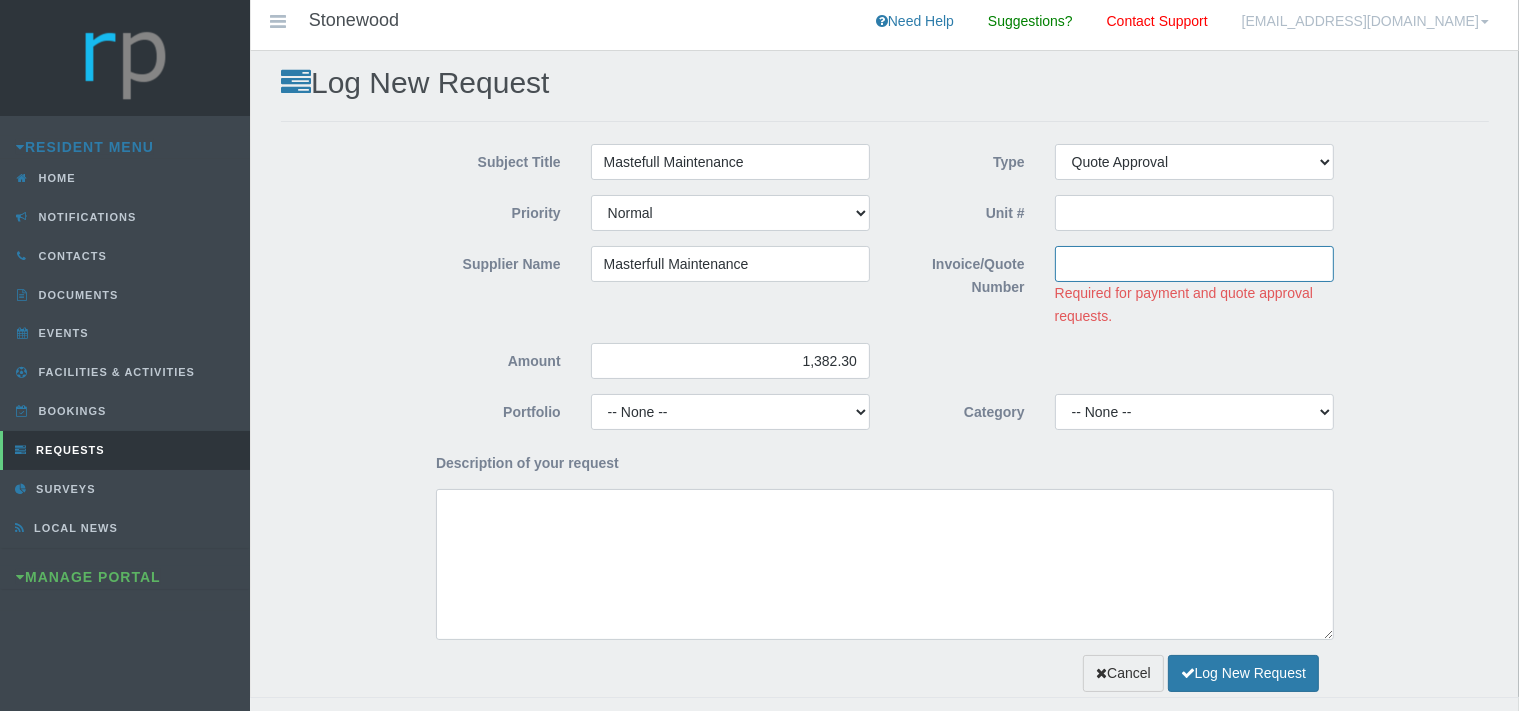 click on "Invoice/Quote Number" at bounding box center (1194, 264) 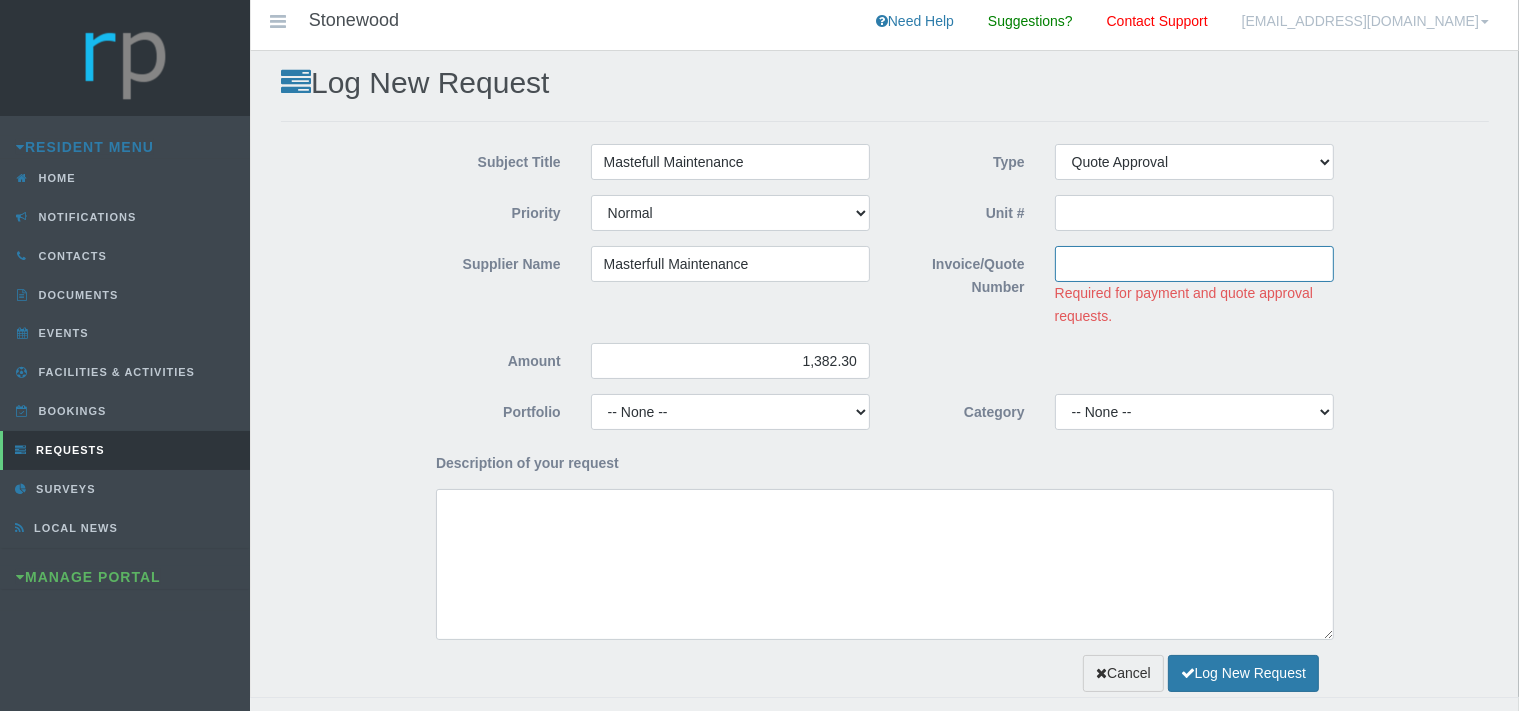 click on "Invoice/Quote Number" at bounding box center [1194, 264] 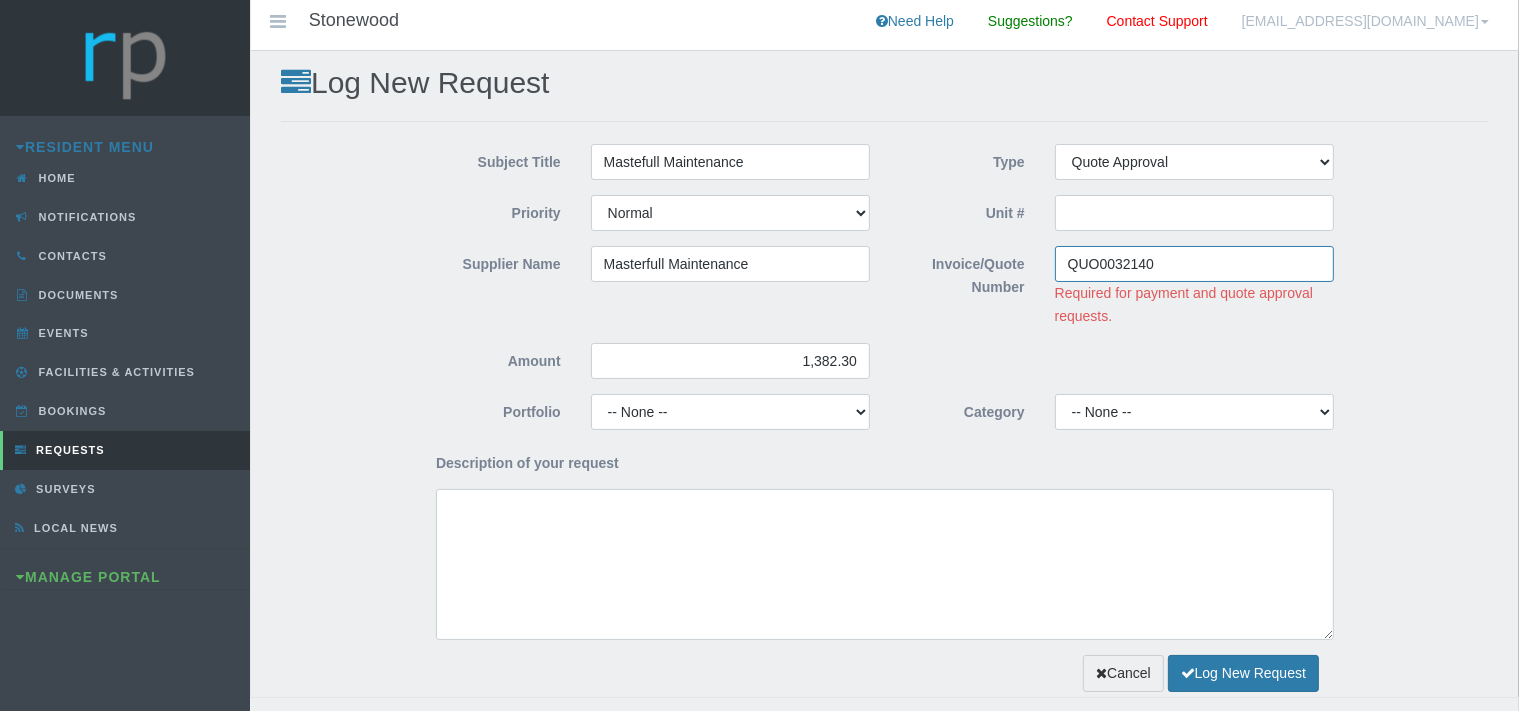 type on "QUO0032140" 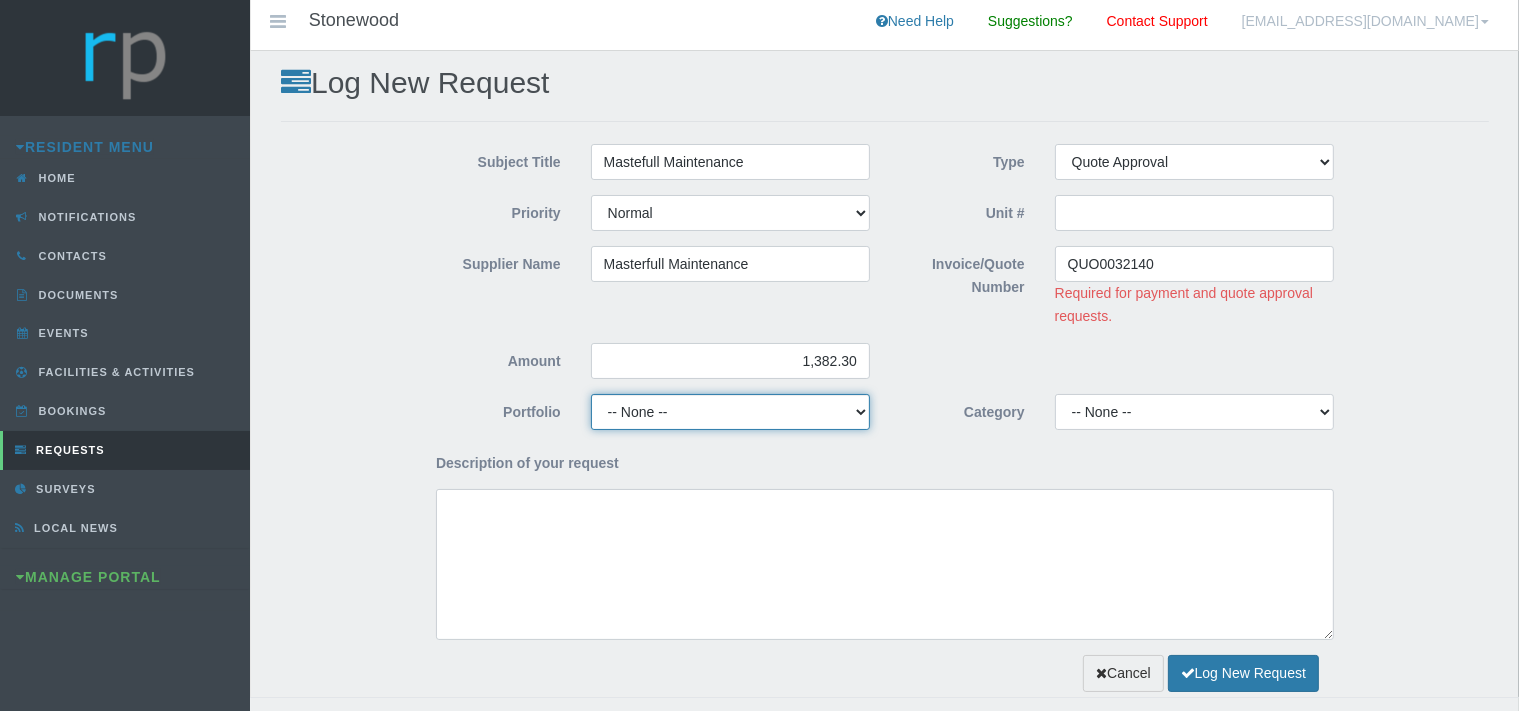 click on "-- None --
Chairperson
Communication
Estate Manager
Finance
Gardens
Maintenance
Managing Agent
Security
Solar" at bounding box center (730, 412) 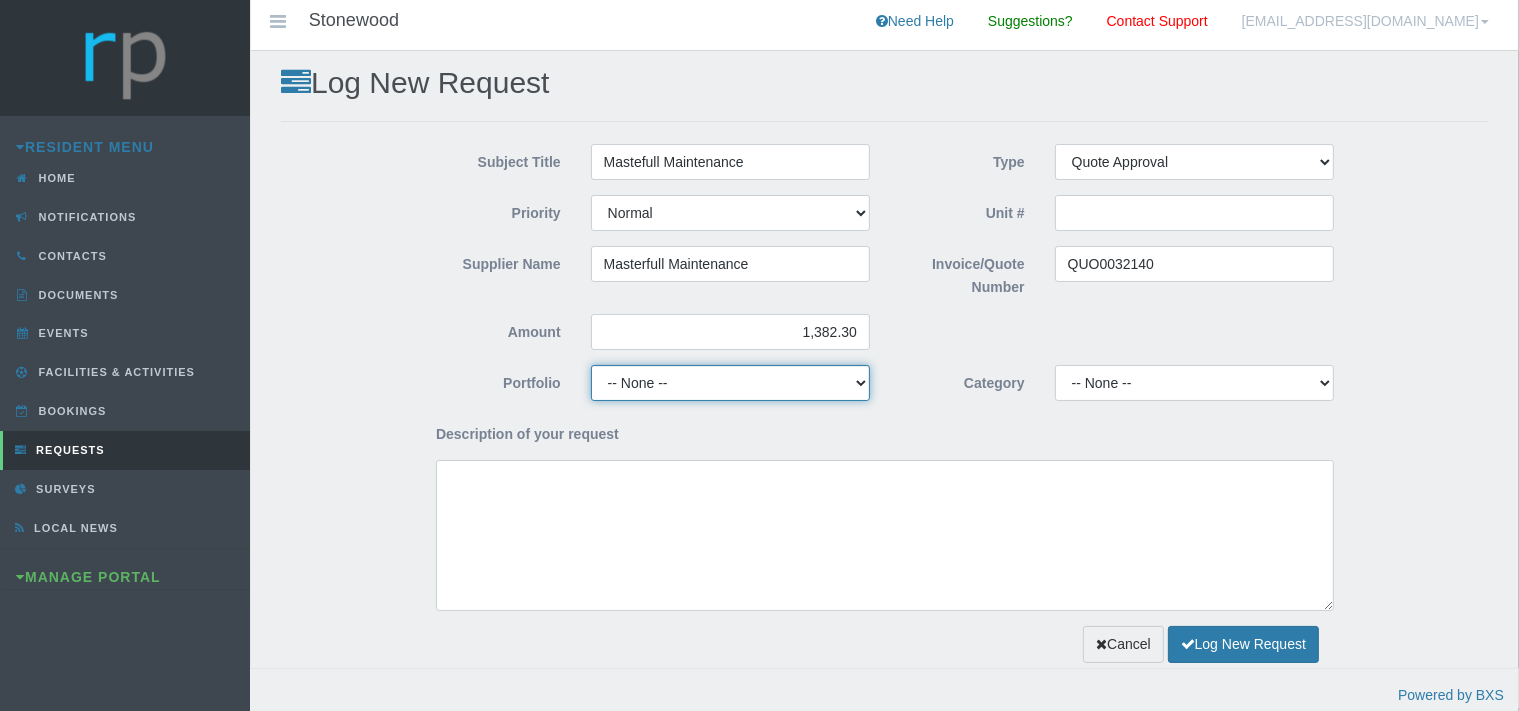 select on "FINANCE" 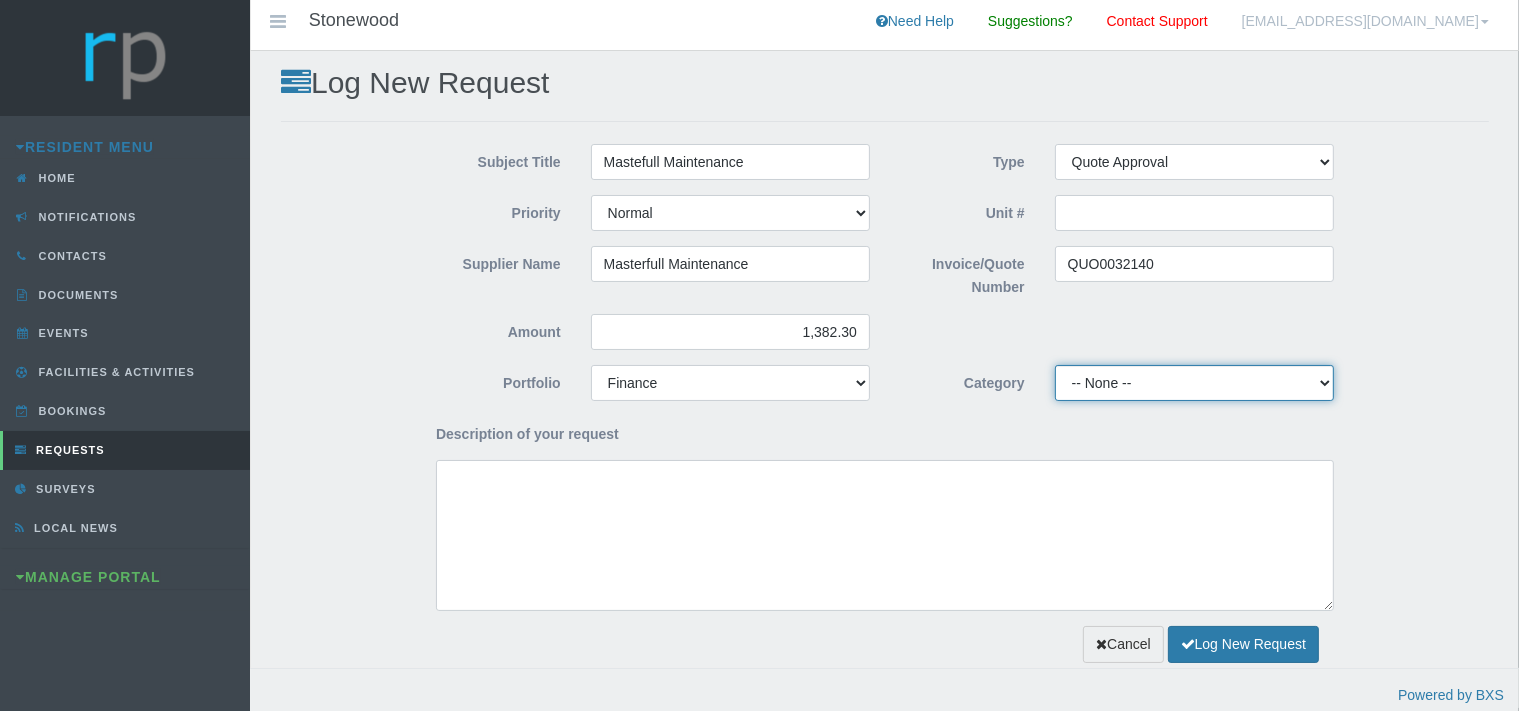 click on "-- None --
10 YMP - Borehole
10 YMP - Fire Equipment
10 YMP - Garden upgrades
10 YMP - General Maintenance, DSTV Repairs, Paving & Other
10 YMP - Plumbing day to day
10 YMP - Roofing
10 YMP - Security - Intercom
10 YMP - Windows
10 YMP Building Repairs - Clubhouse Windows
10 YMP Building Repairs - Garden & Geyser Gates
10 YMP Building Repairs - Painting
10 YMP Building Repairs - Pool
10 YMP Electrical
10 YMP Electrical - Solar Project
10 YMP Security - Callouts
10 YMP Security - Fence COC & repairs
Admin Levy Consumables
Admin Levy Landscaping & Rubble Removal" at bounding box center [1194, 383] 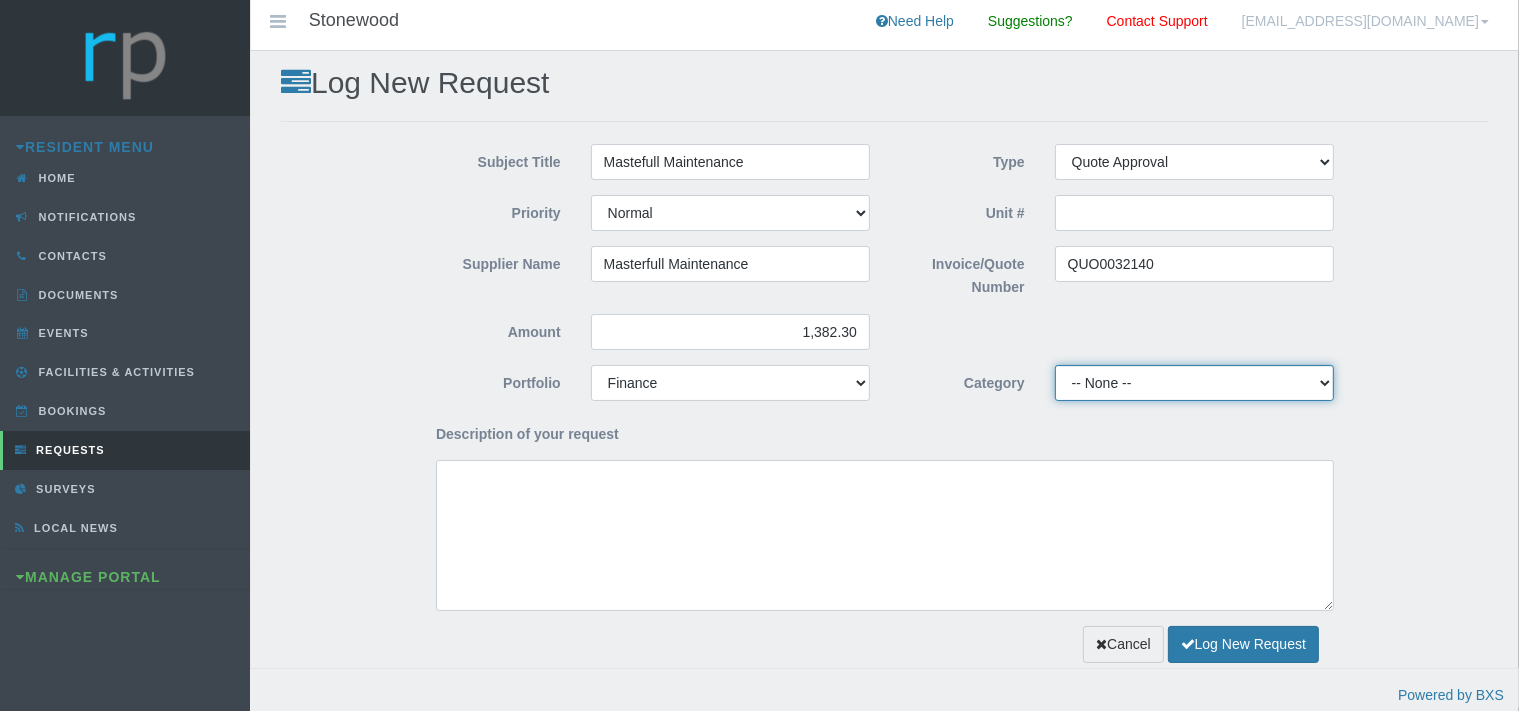 select on "cab8aa4e-bb73-4359-86fe-91ba2ec4f15c" 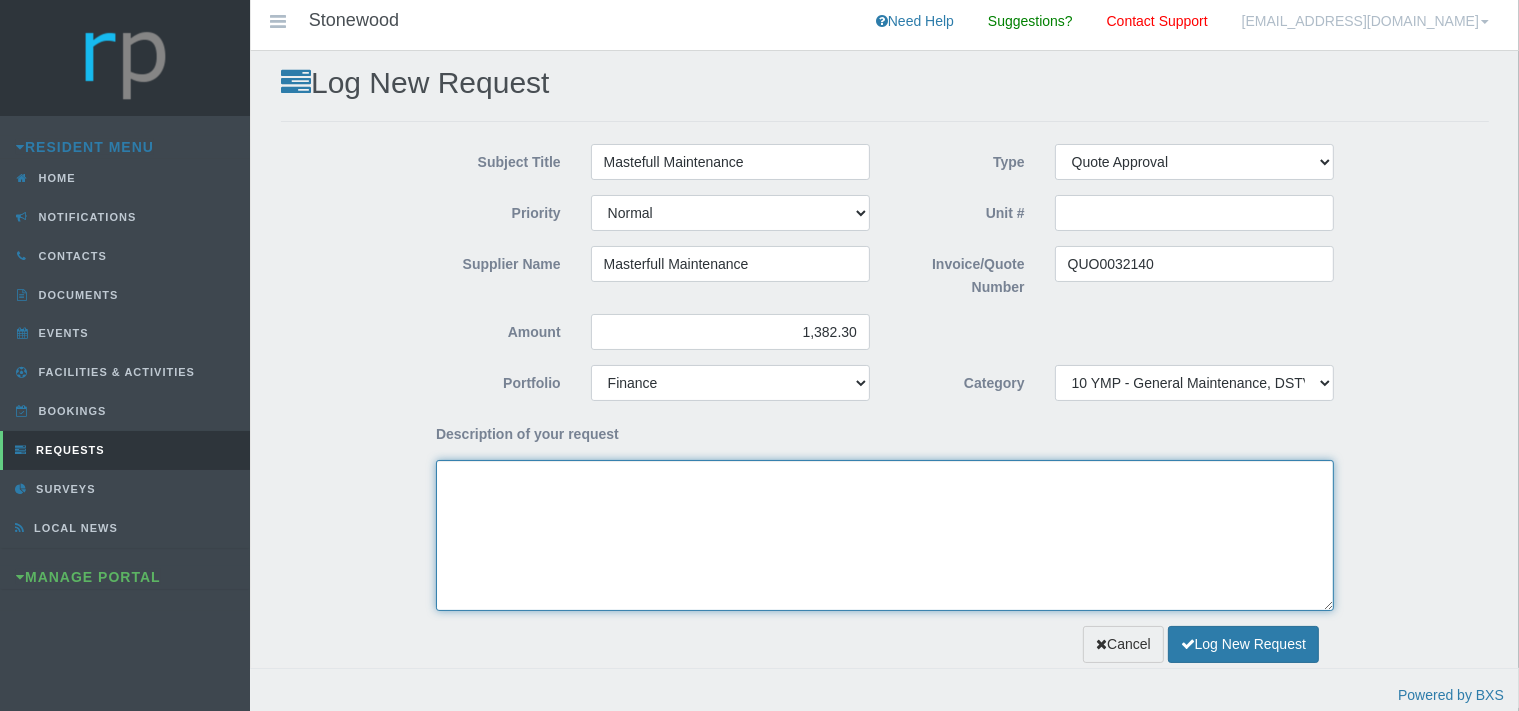 click on "Description of your request" at bounding box center (885, 535) 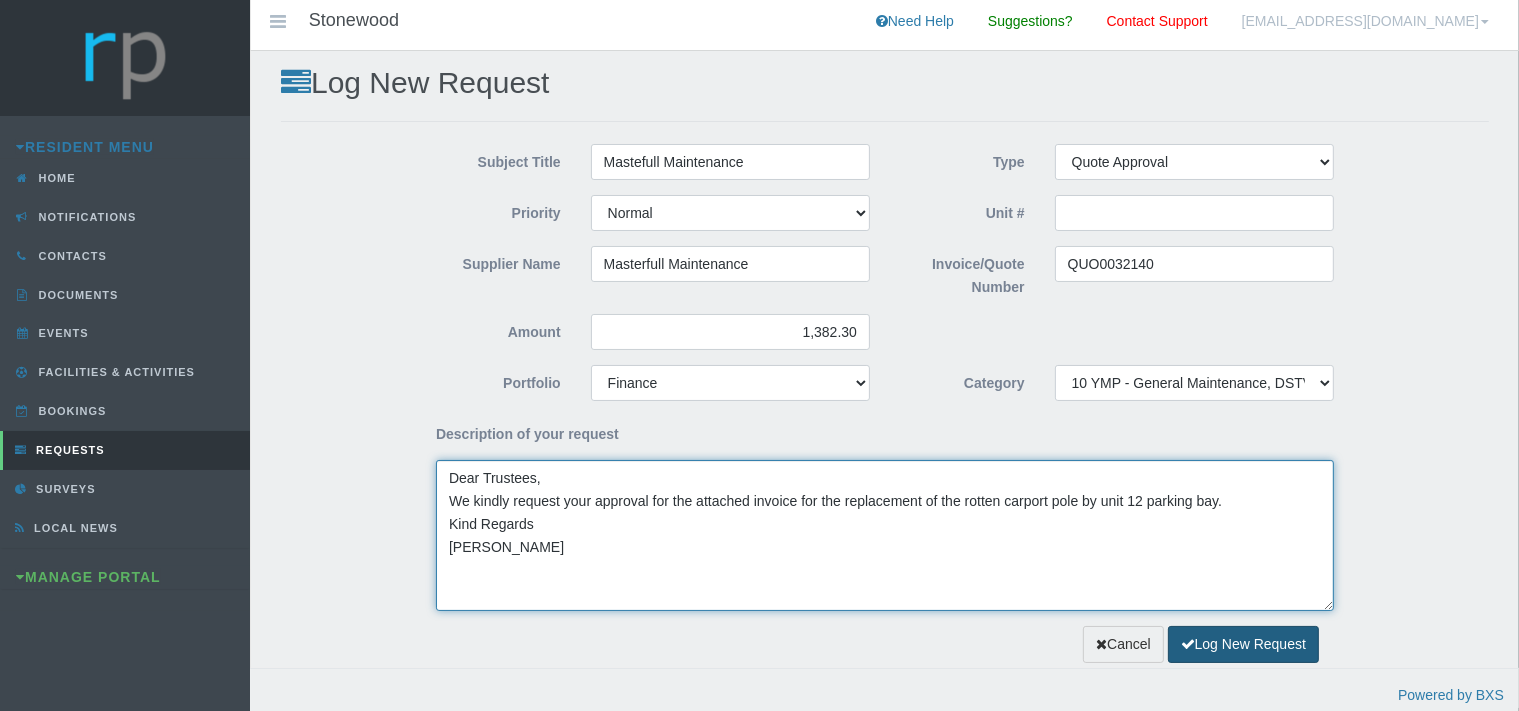 type on "Dear Trustees,
We kindly request your approval for the attached invoice for the replacement of the rotten carport pole by unit 12 parking bay.
Kind Regards
[PERSON_NAME]" 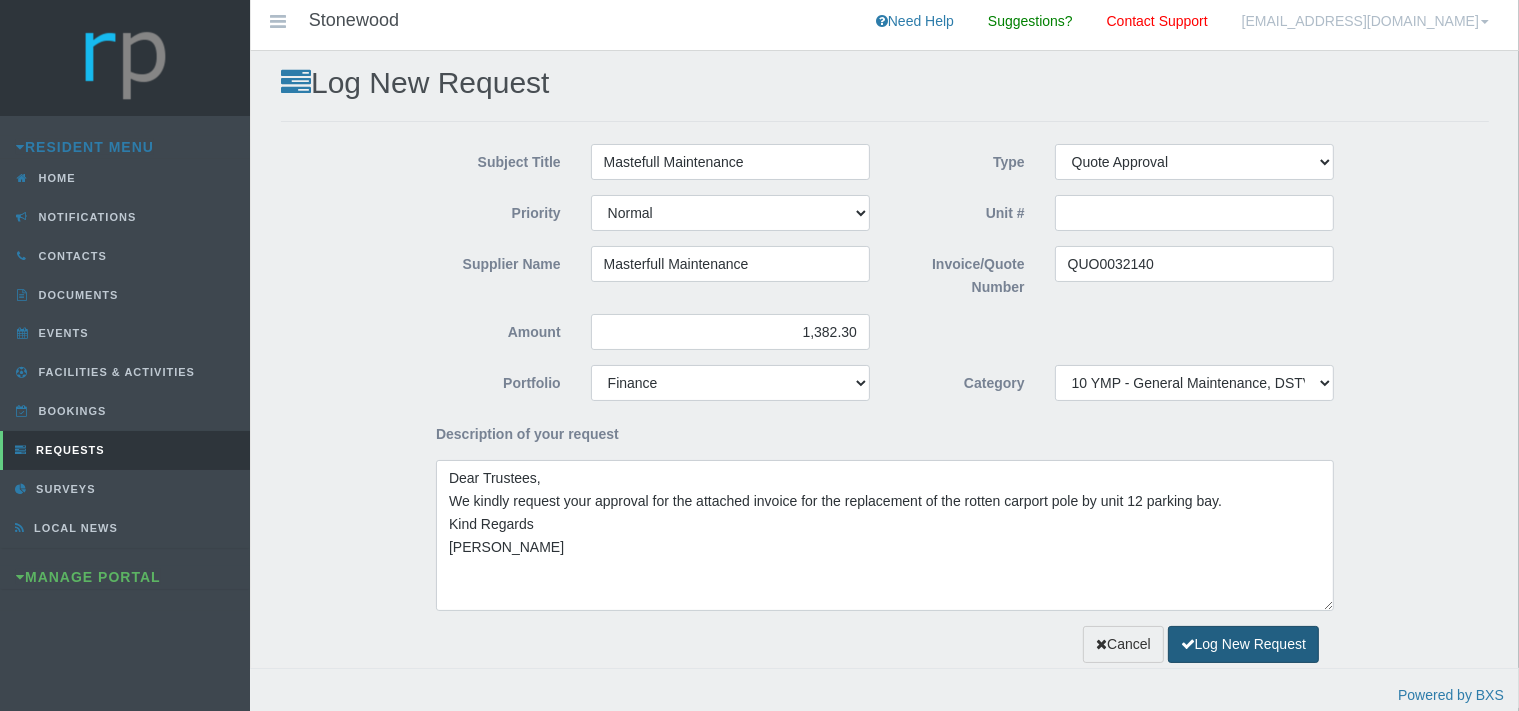 click on "Log New Request" at bounding box center (1243, 644) 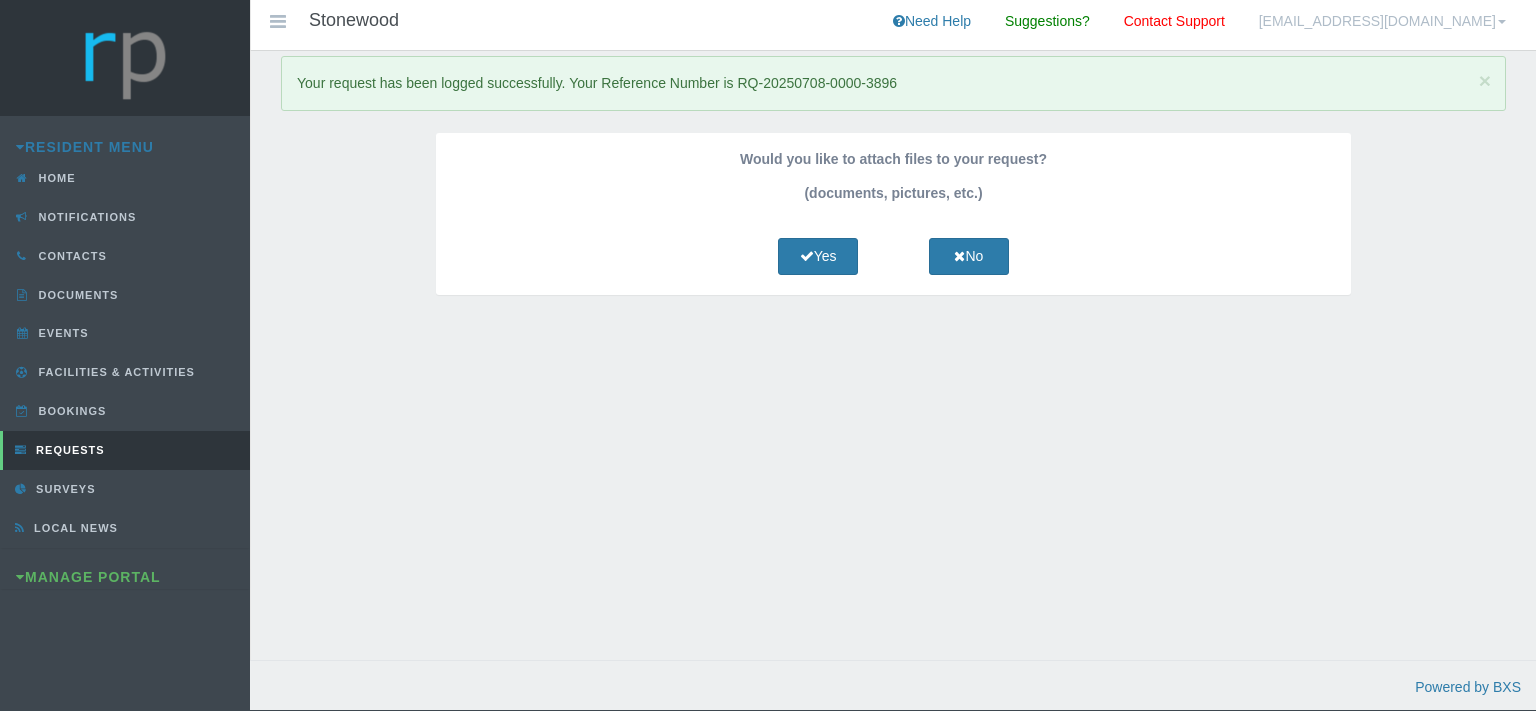 scroll, scrollTop: 0, scrollLeft: 0, axis: both 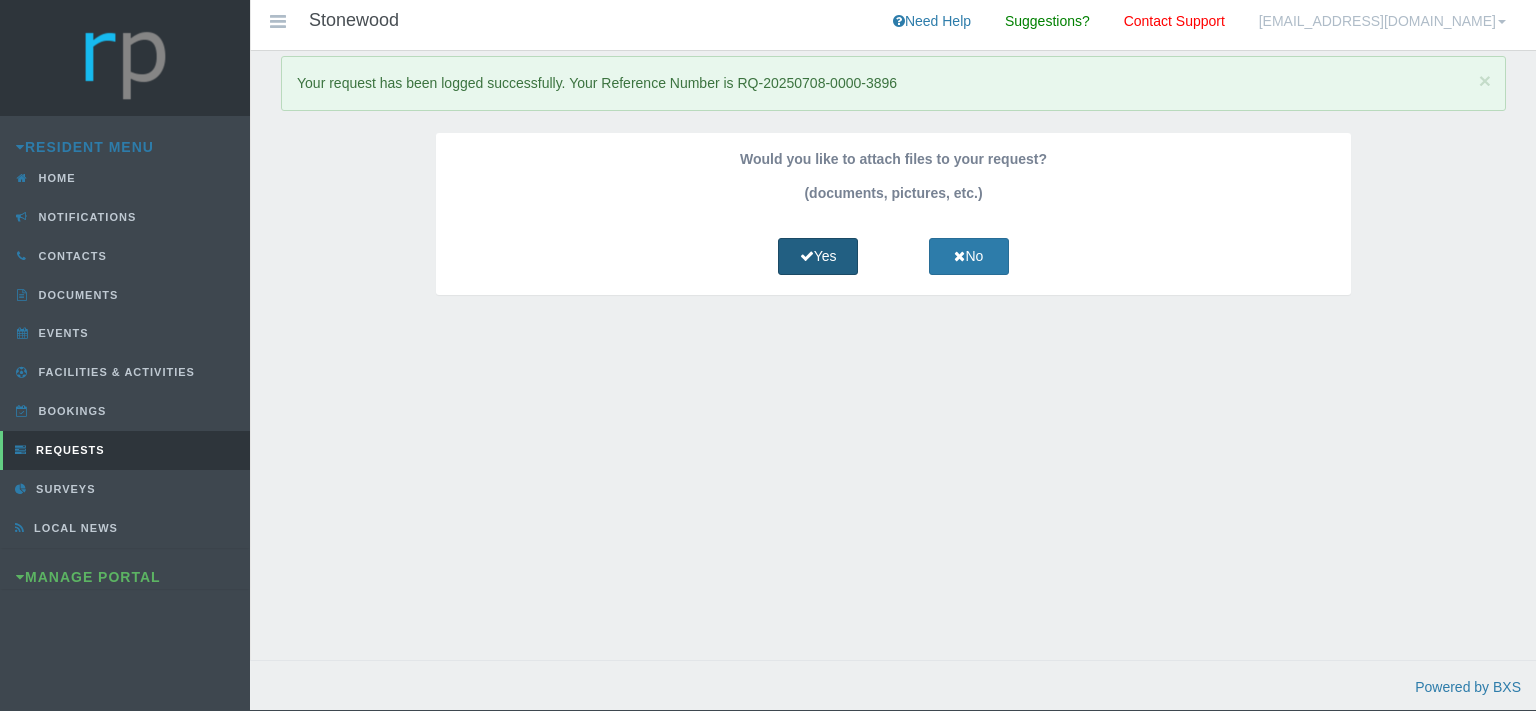click on "Yes" at bounding box center [818, 256] 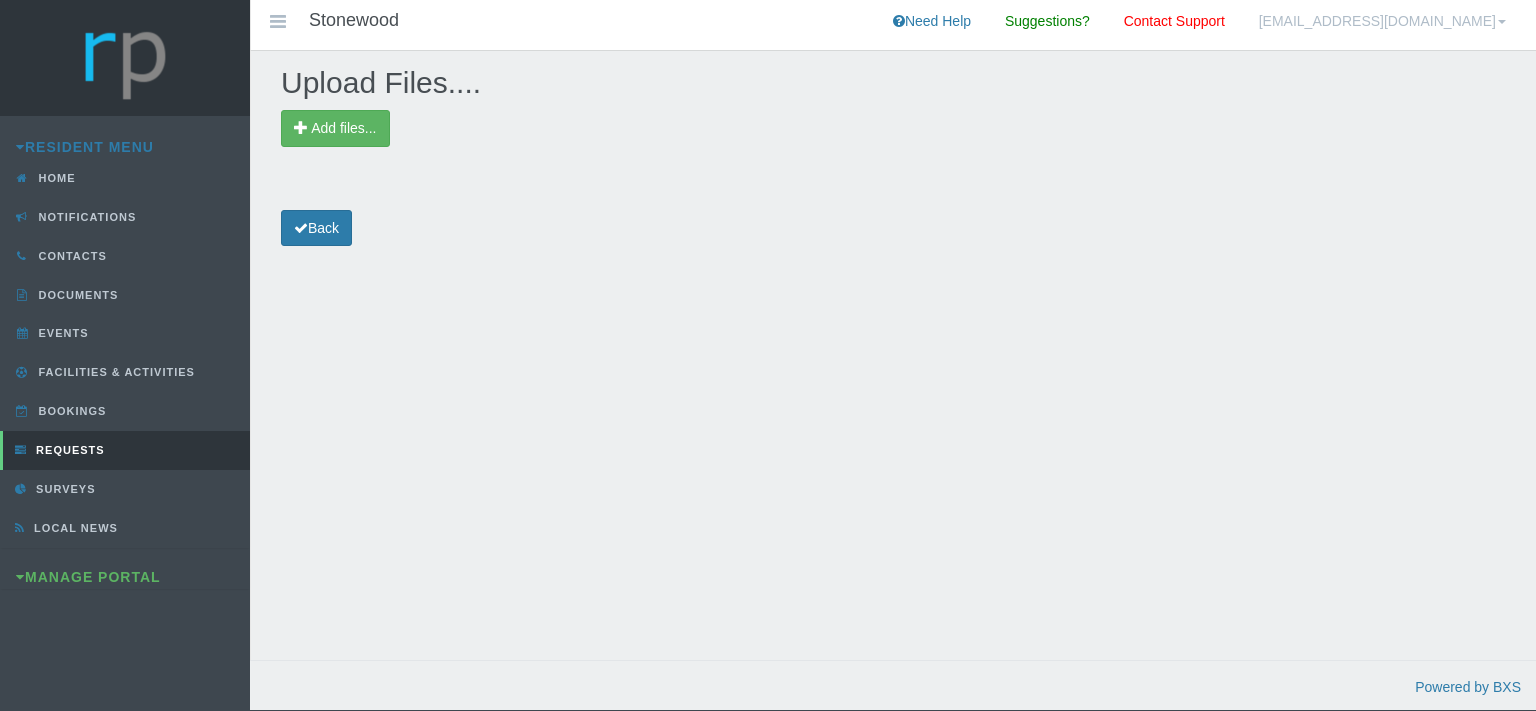 scroll, scrollTop: 0, scrollLeft: 0, axis: both 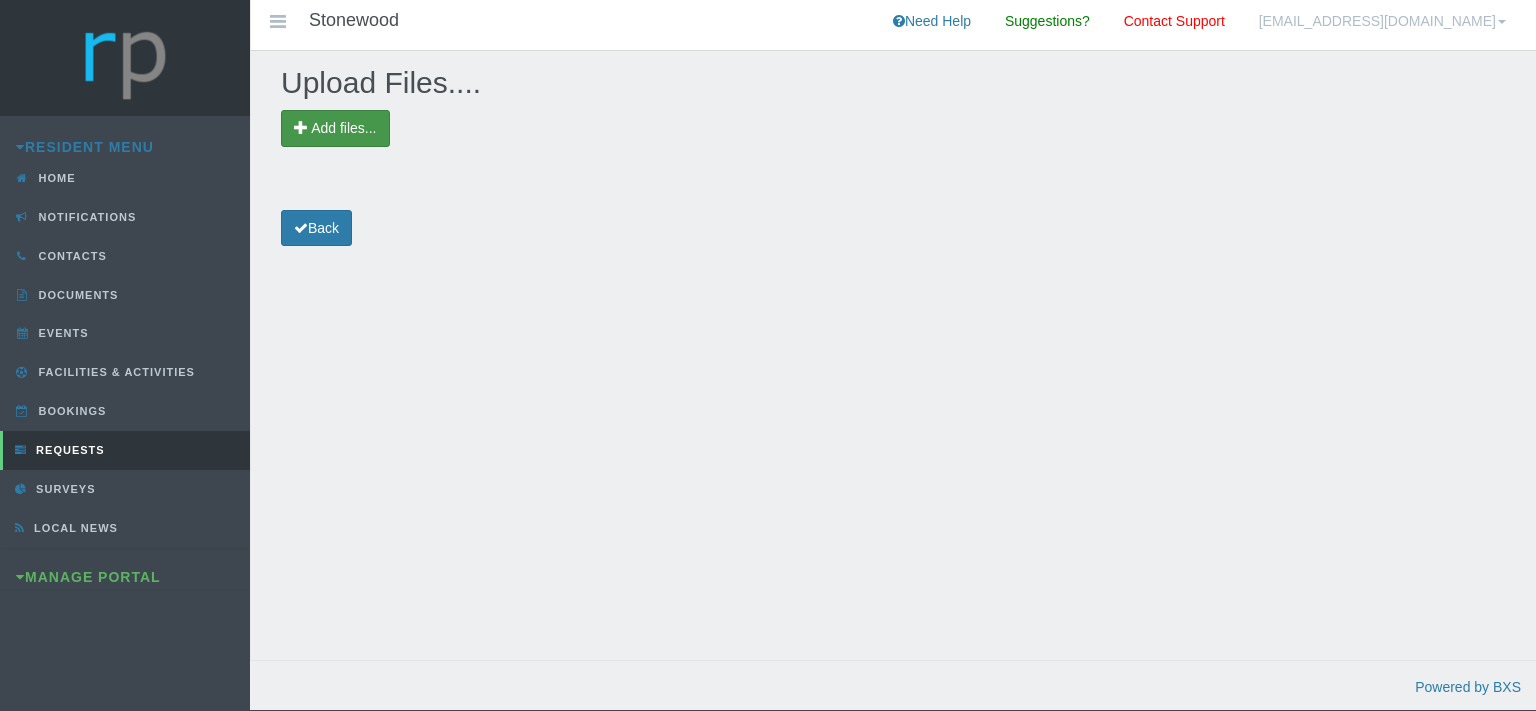 click on "Add files..." at bounding box center [343, 128] 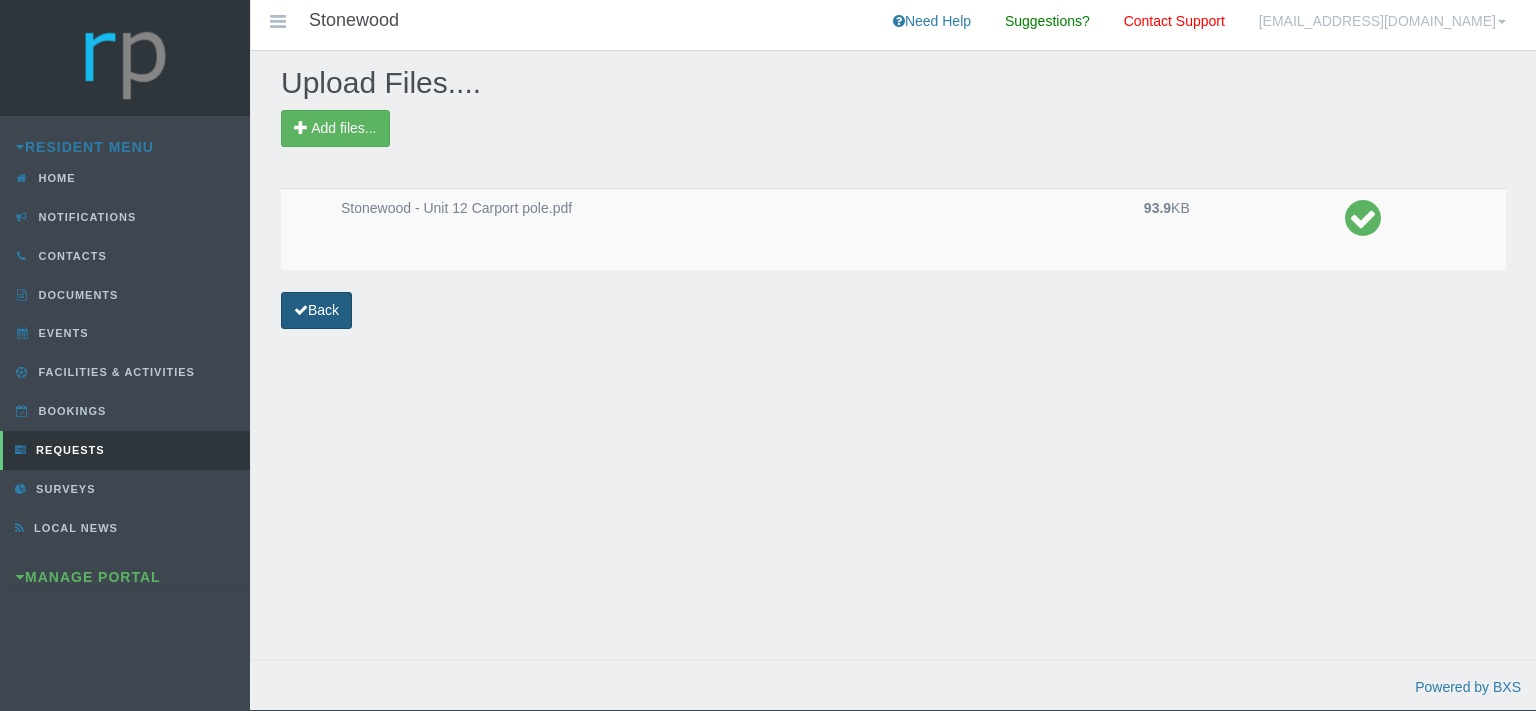 click on "Back" at bounding box center (316, 310) 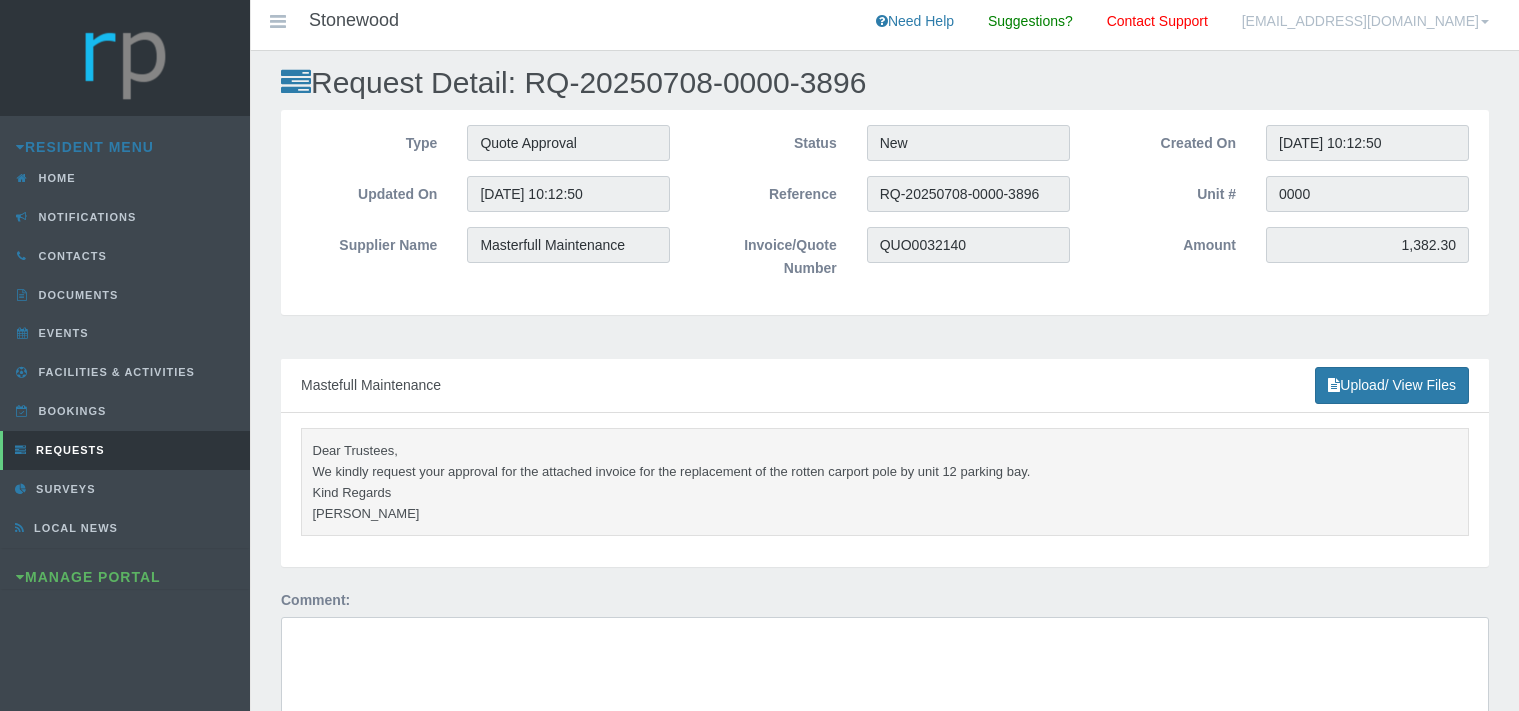 scroll, scrollTop: 0, scrollLeft: 0, axis: both 